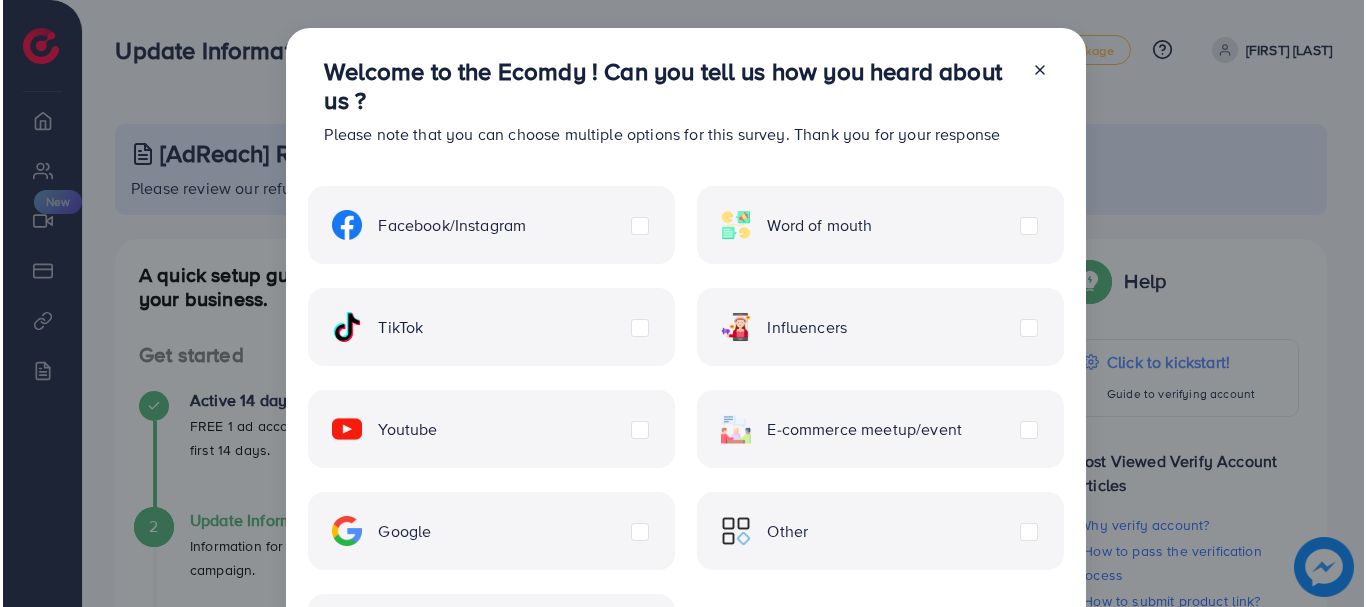 scroll, scrollTop: 0, scrollLeft: 0, axis: both 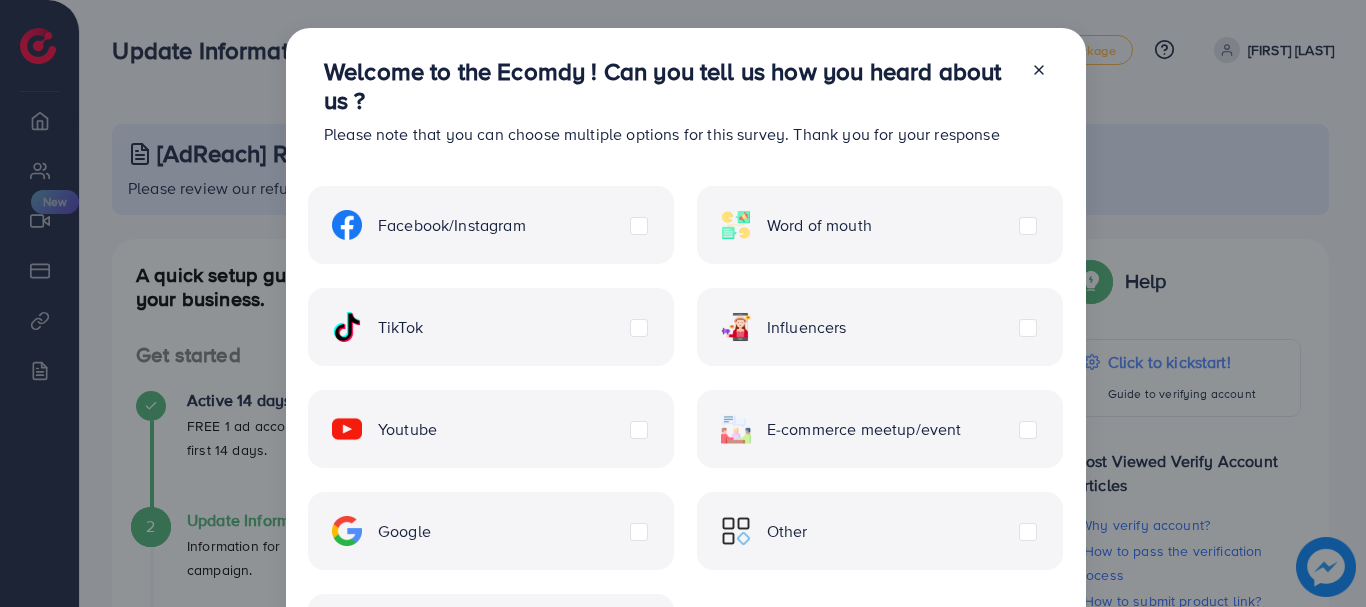 click on "TikTok" at bounding box center (400, 327) 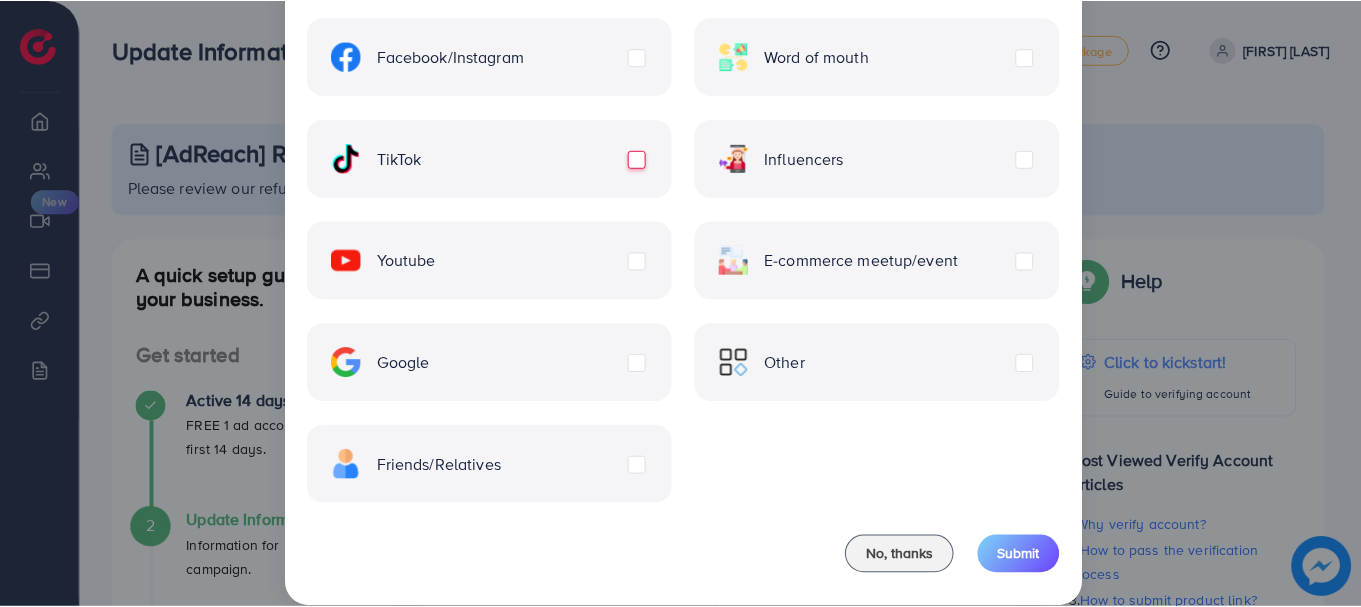 scroll, scrollTop: 196, scrollLeft: 0, axis: vertical 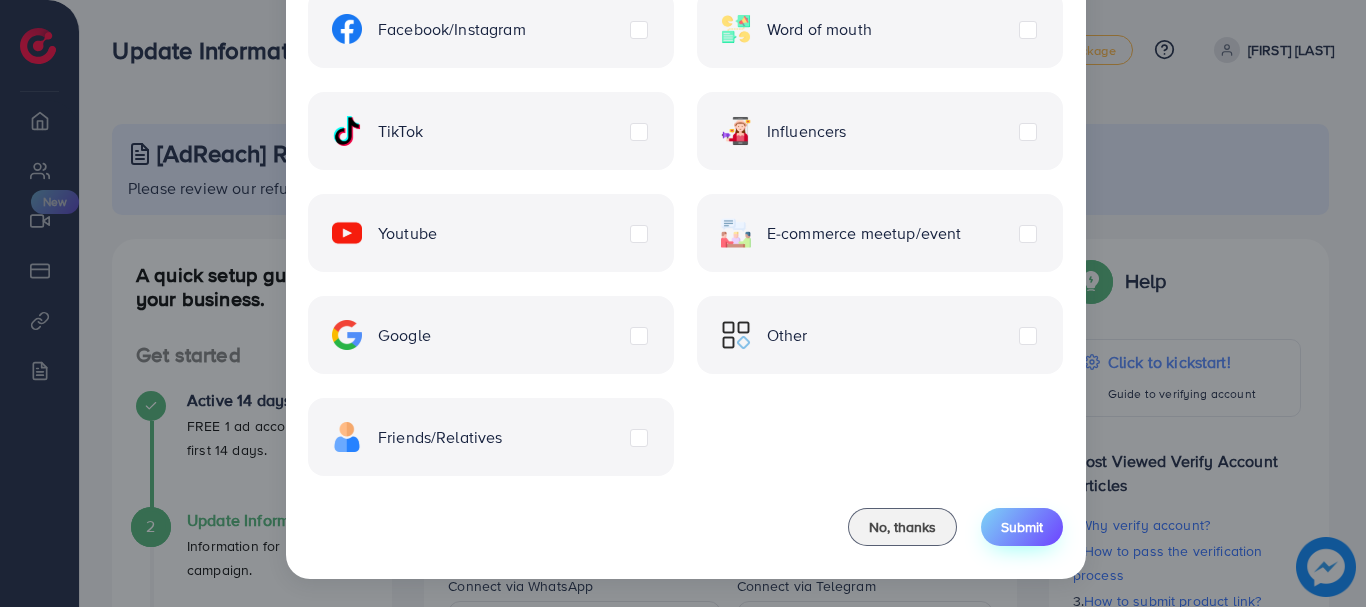 click on "Submit" at bounding box center (1022, 527) 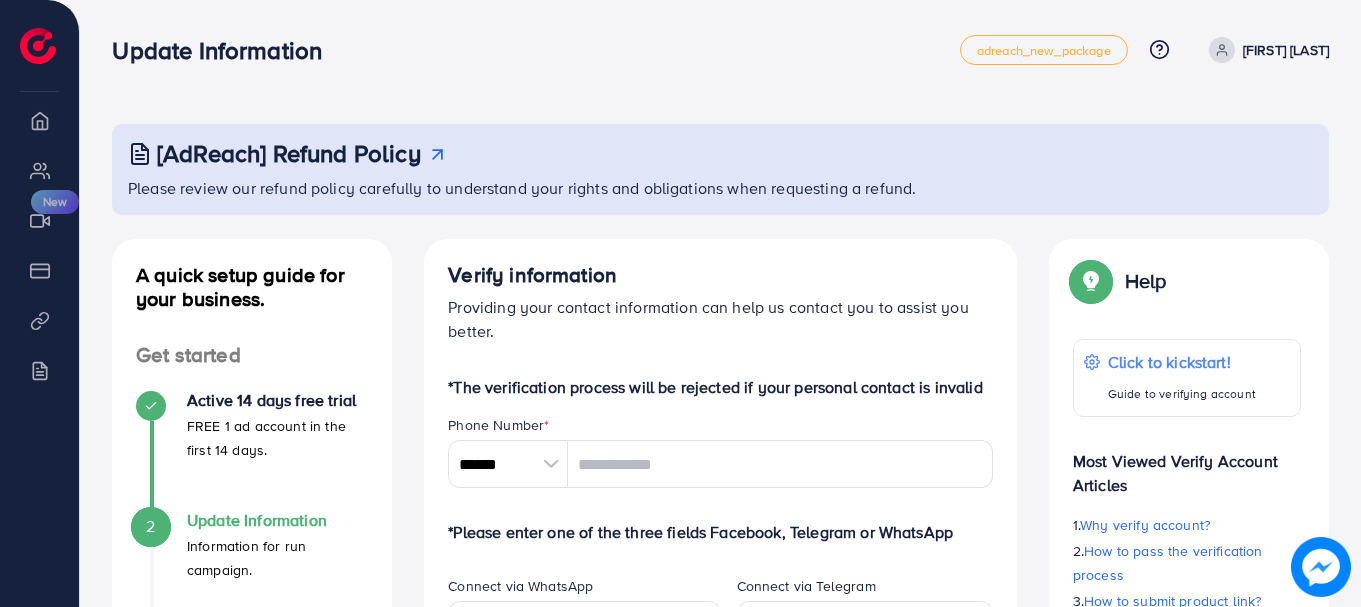 click on "2   Update Information   Information for run campaign." at bounding box center (252, 571) 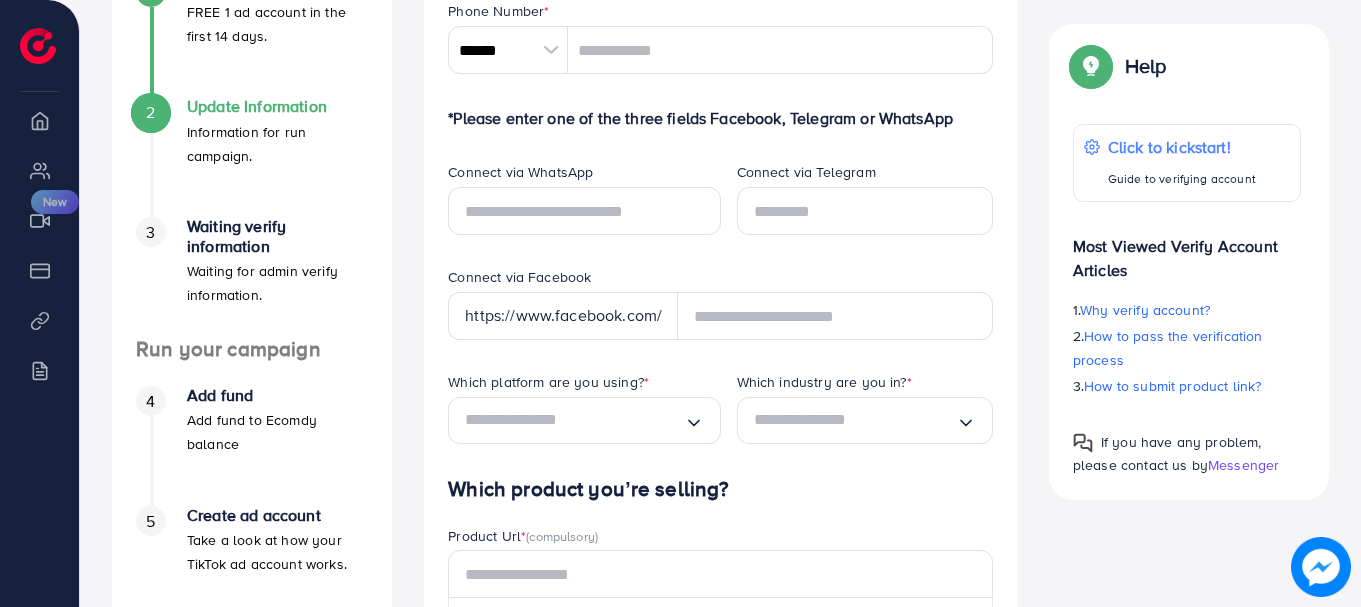 scroll, scrollTop: 419, scrollLeft: 0, axis: vertical 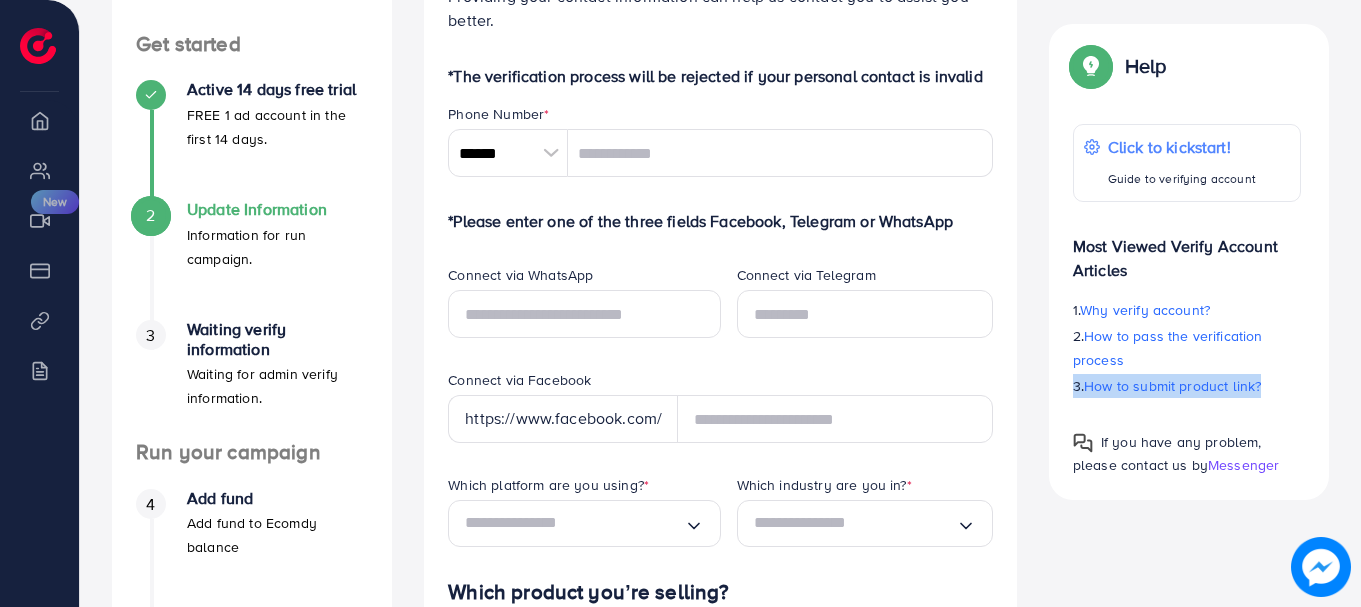 drag, startPoint x: 1360, startPoint y: 299, endPoint x: 1362, endPoint y: 267, distance: 32.06244 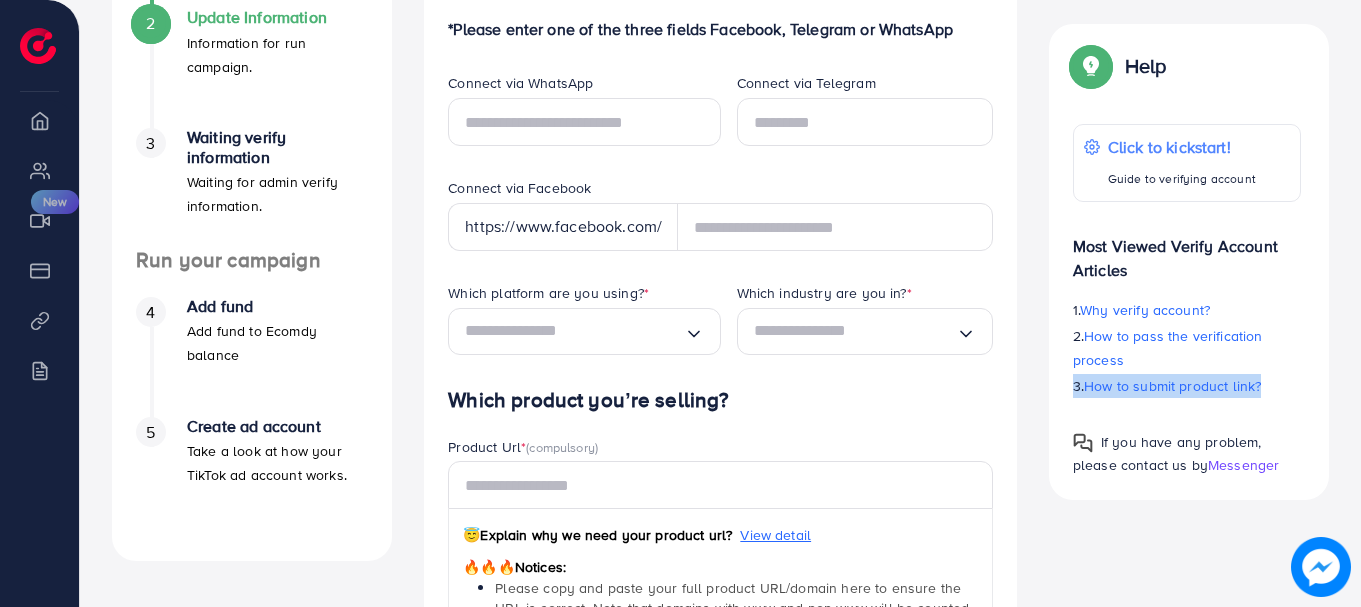 scroll, scrollTop: 500, scrollLeft: 0, axis: vertical 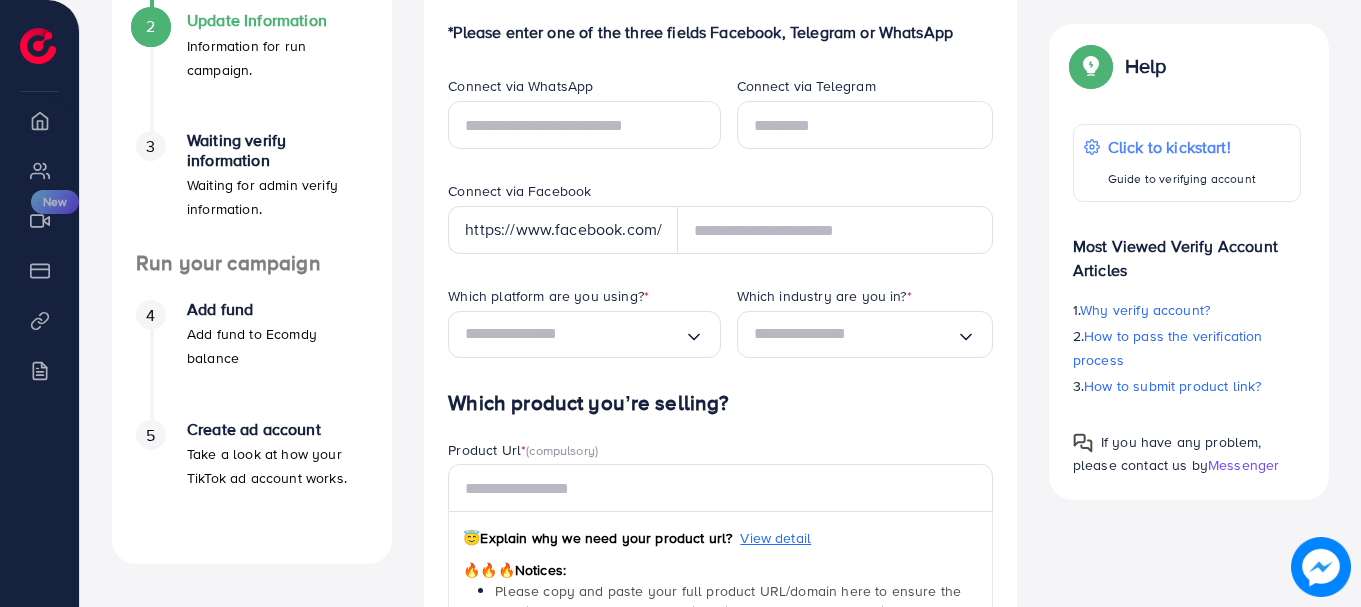click on "Help   Help   Click to kickstart!   Guide to verifying account   Most Viewed Verify Account Articles   1.  Why verify account?  2.  How to pass the verification process  3.  How to submit product link?  If you have any problem, please contact us by   Messenger" at bounding box center [1189, 262] 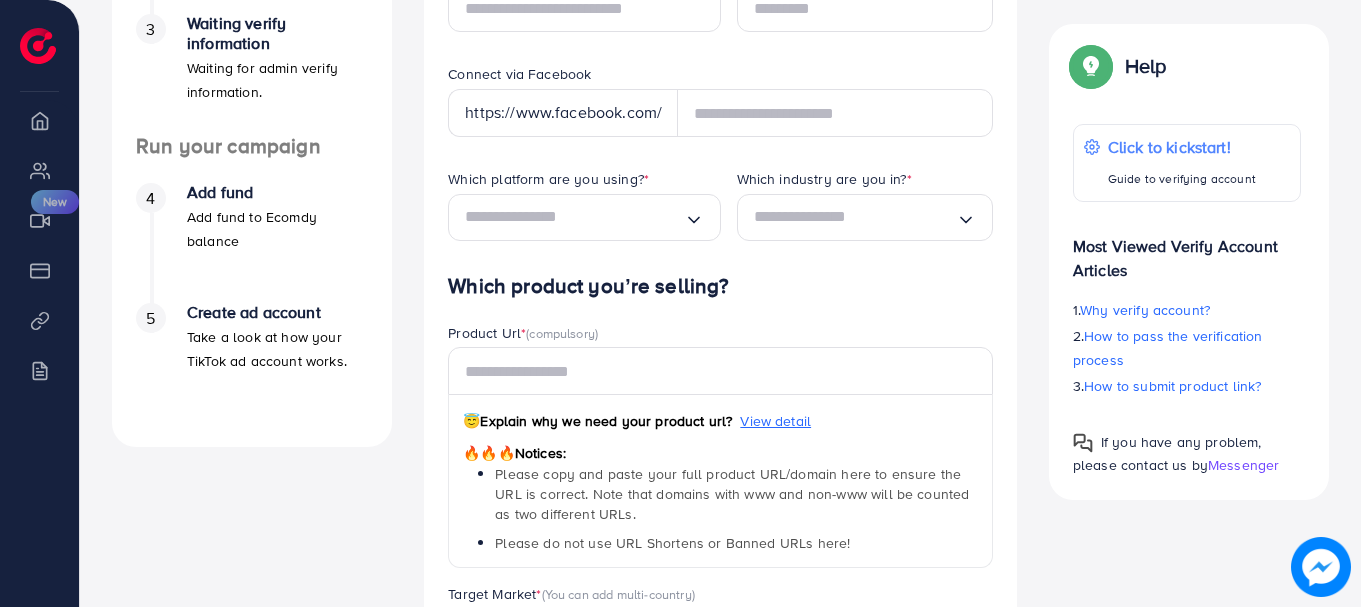 scroll, scrollTop: 880, scrollLeft: 0, axis: vertical 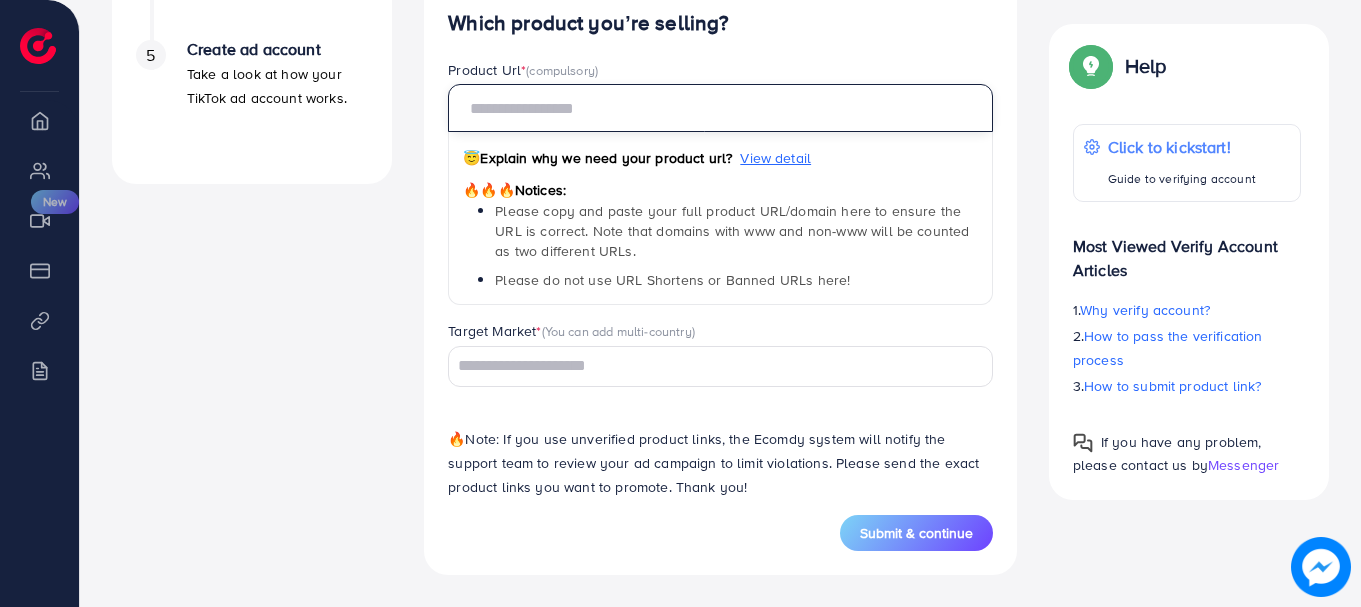 click at bounding box center [720, 108] 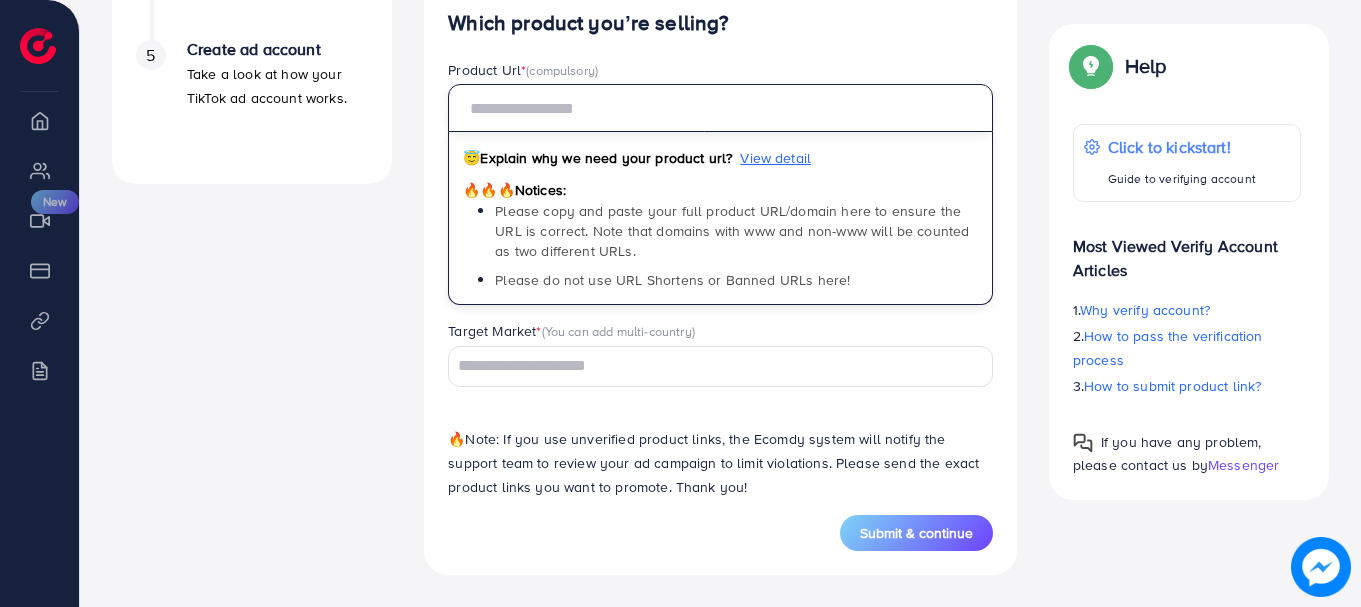 paste on "**********" 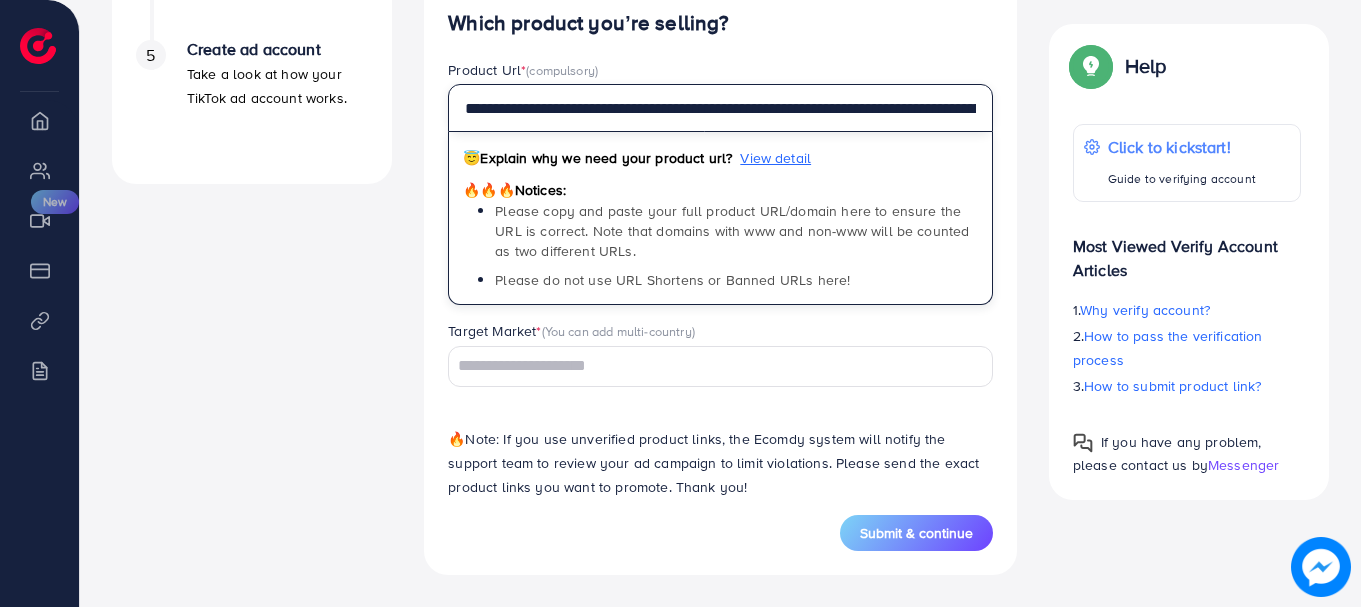 scroll, scrollTop: 0, scrollLeft: 169, axis: horizontal 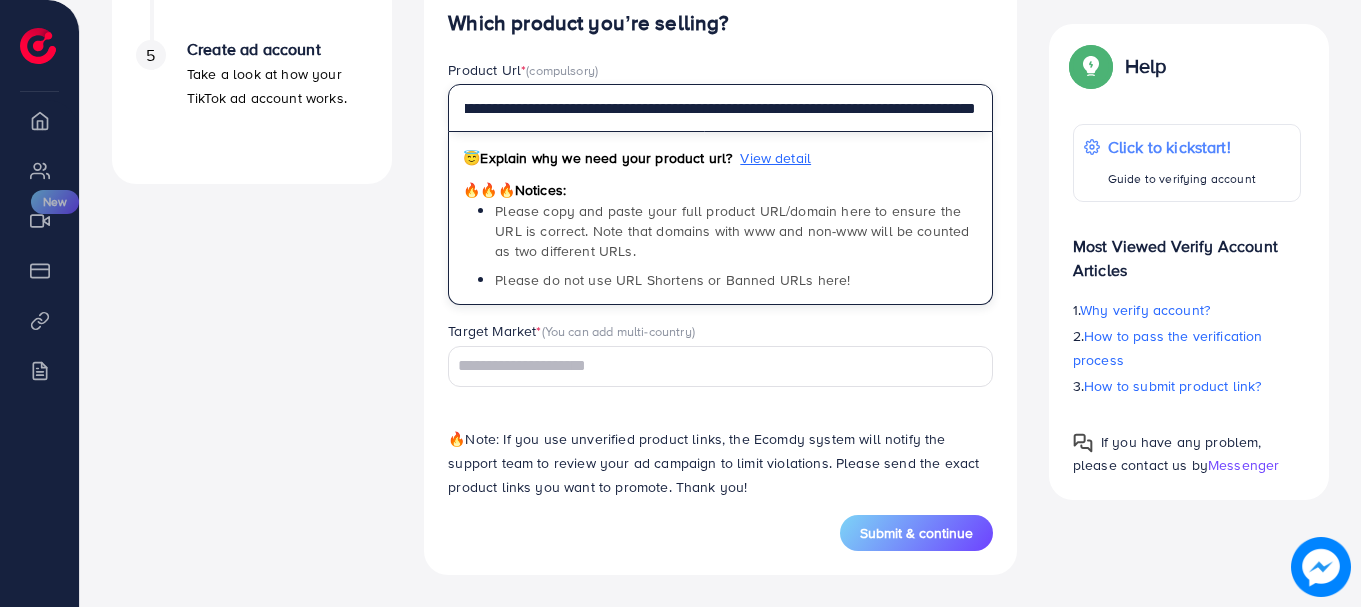 type on "**********" 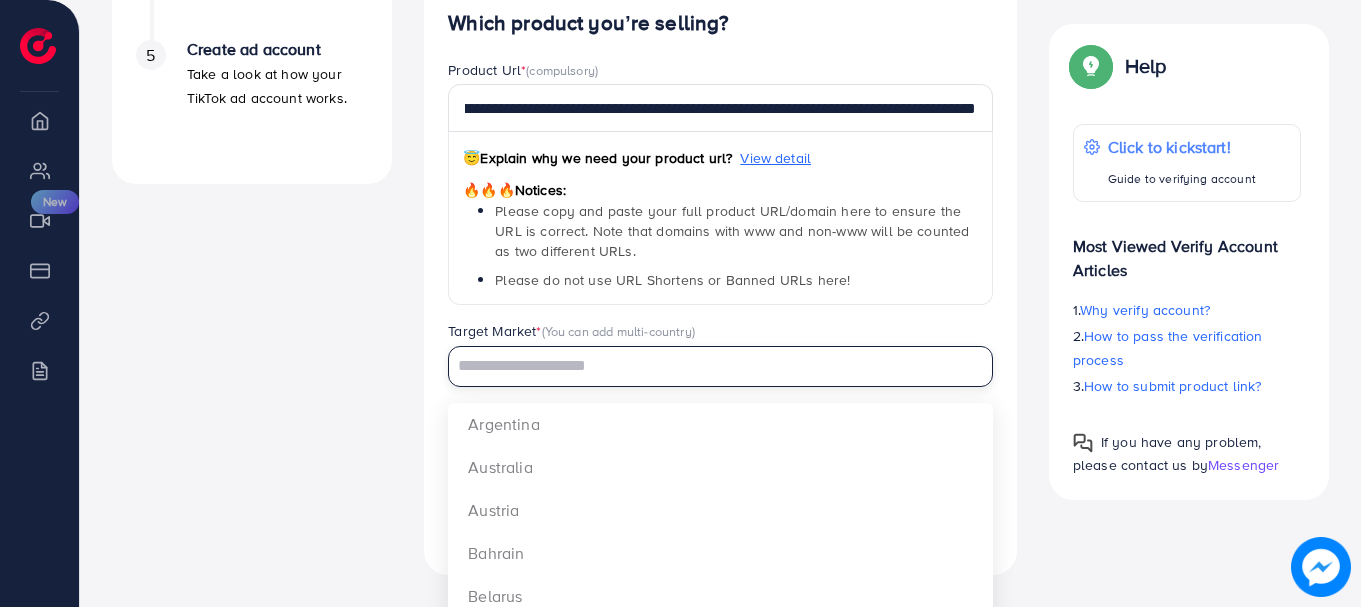 click at bounding box center (709, 366) 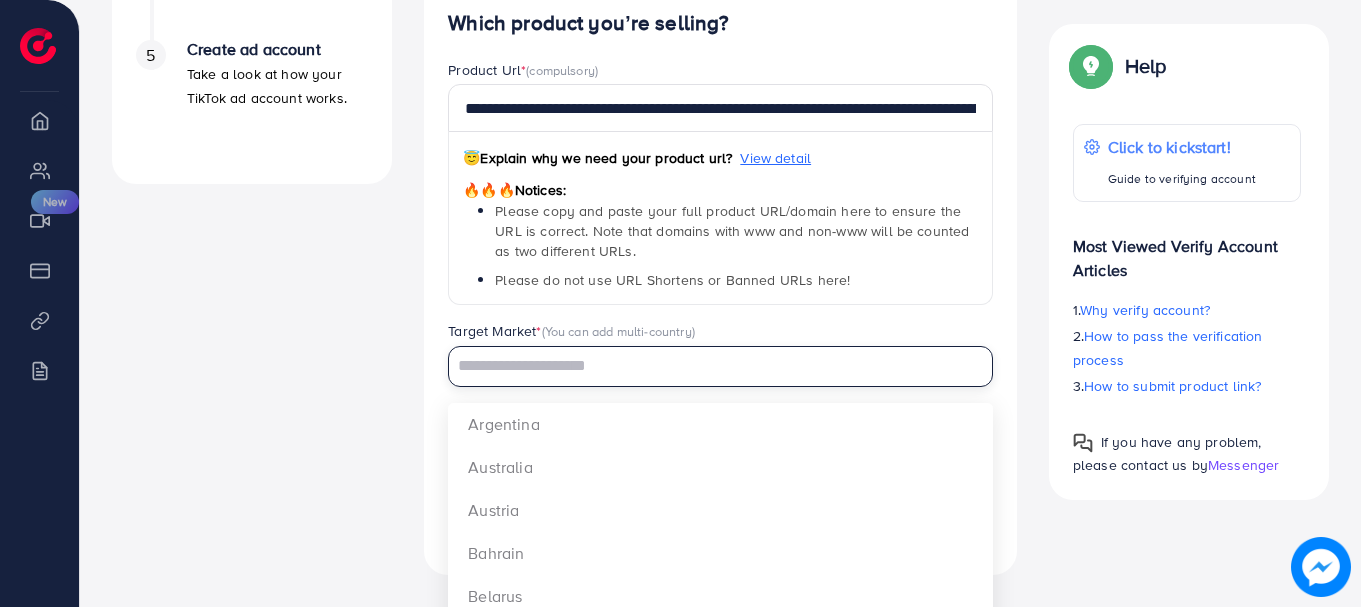 type on "********" 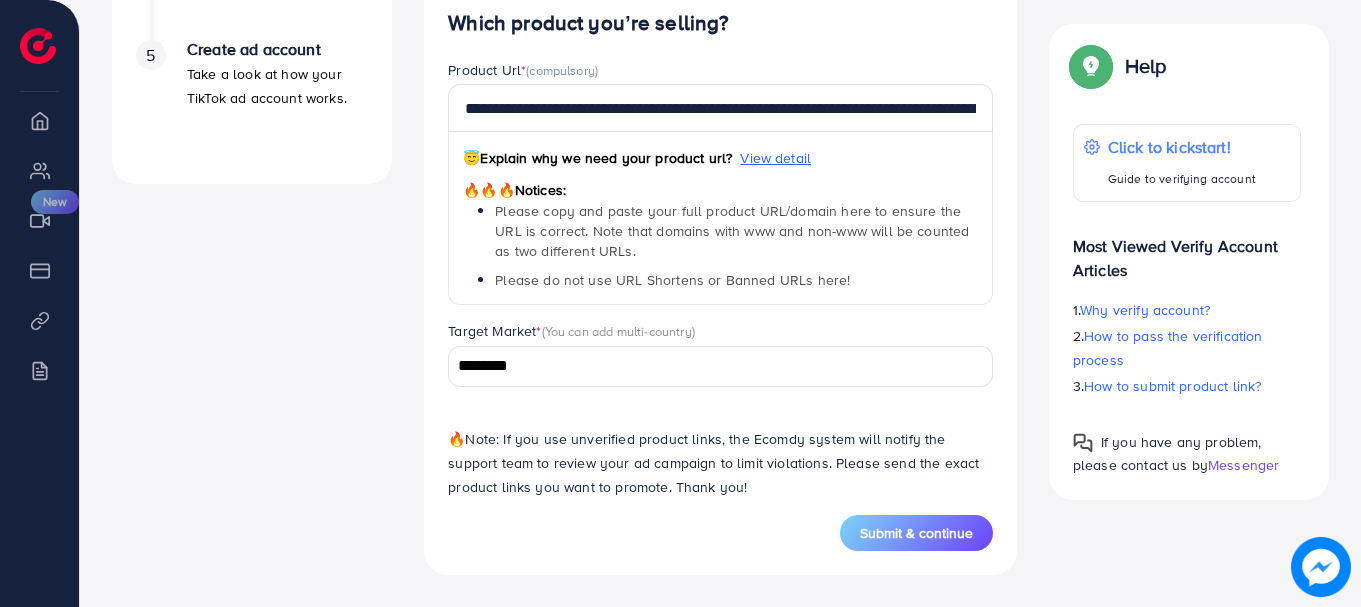 click on "Help   Click to kickstart!   Guide to verifying account   Most Viewed Verify Account Articles   1.  Why verify account?  2.  How to pass the verification process  3.  How to submit product link?  If you have any problem, please contact us by   Messenger" at bounding box center [1189, 262] 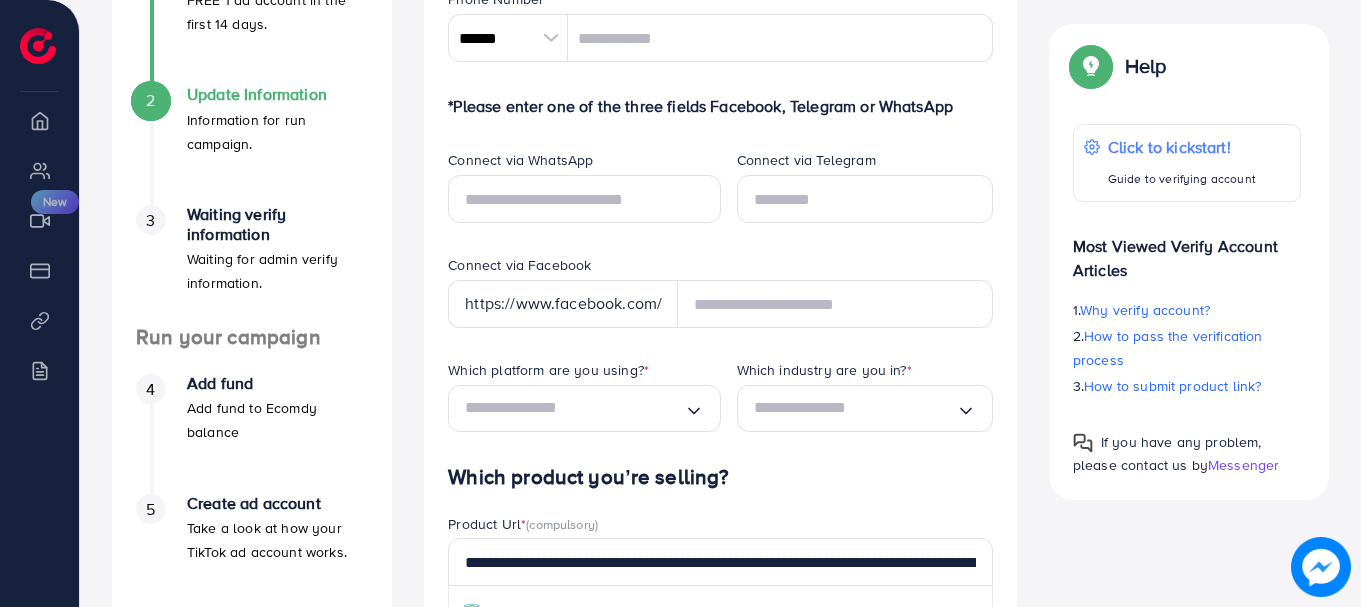 scroll, scrollTop: 400, scrollLeft: 0, axis: vertical 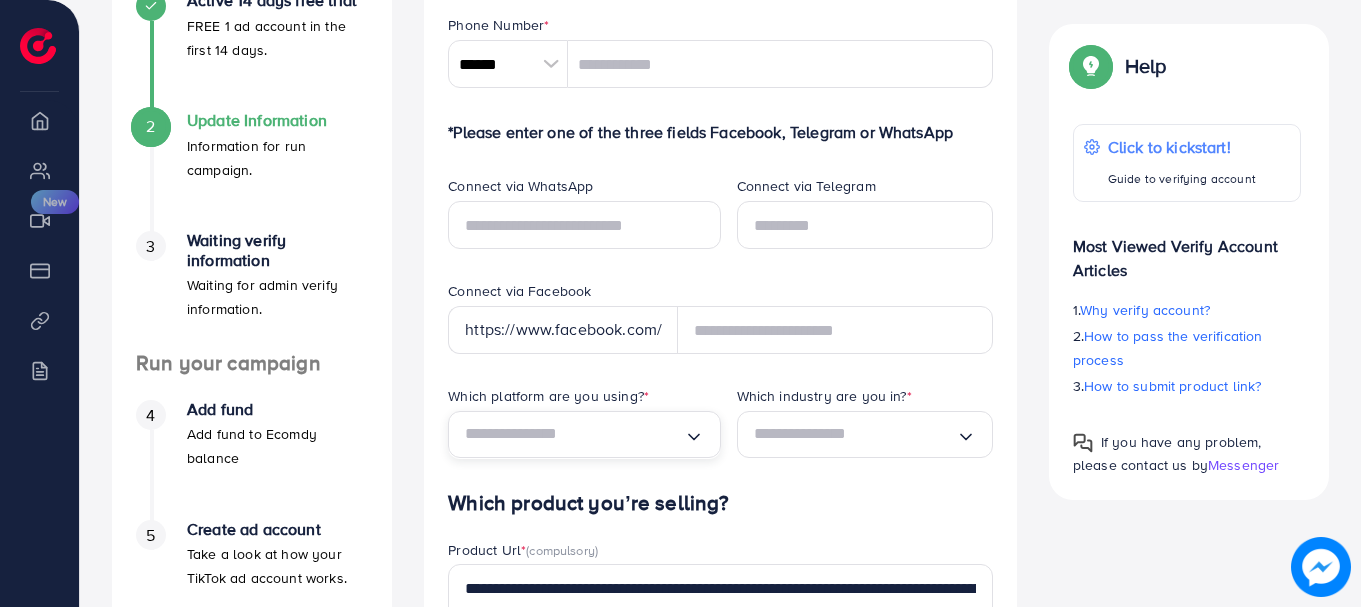 click at bounding box center (574, 434) 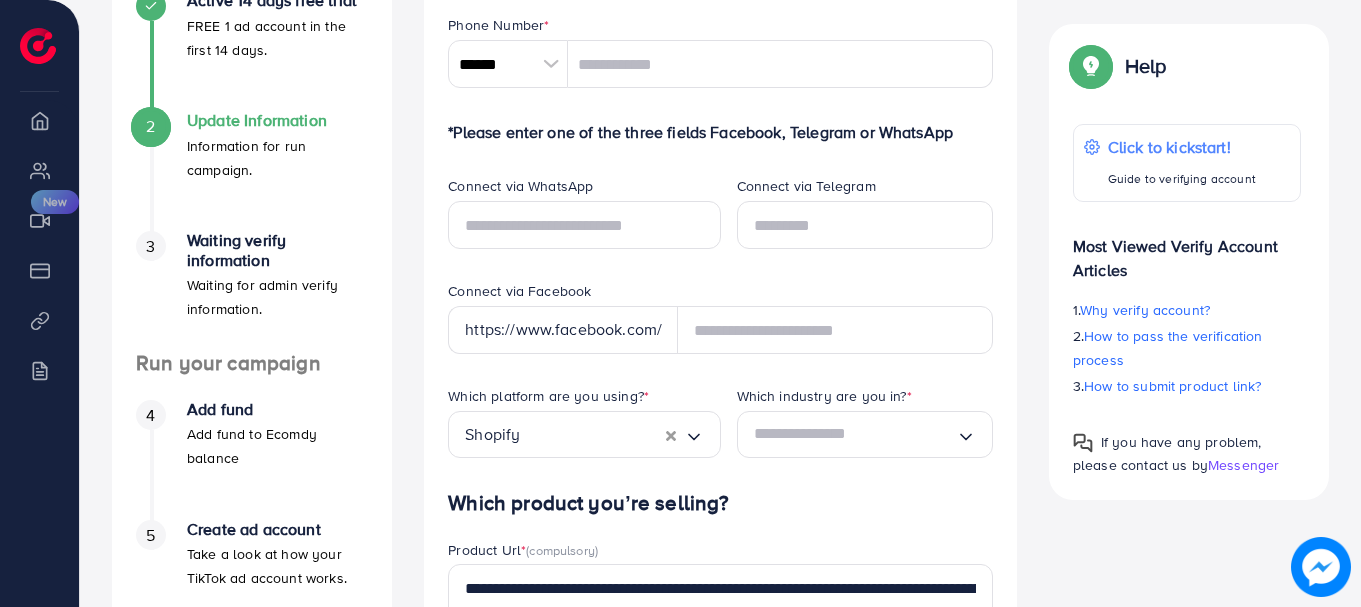 click on "The verification process will be rejected if your personal contact is invalid   Phone Number  * ****** A B C D E F G H I J K L M N O P Q R S T U V W X Y Z search no result [COUNTRY] +93 [COUNTRY] +355 [COUNTRY] +213 [COUNTRY] +1684 [COUNTRY] +376 [COUNTRY] +244 [COUNTRY] +1264 [COUNTRY] +1268 [COUNTRY] +54 [COUNTRY] +374 [COUNTRY] +297 [COUNTRY] +61 [COUNTRY] +43 [COUNTRY] +994 [COUNTRY] +973 [COUNTRY] +880 [COUNTRY] +1246 [COUNTRY] +375 [COUNTRY] +32 [COUNTRY] +501 [COUNTRY] +229 [COUNTRY] +1441 [COUNTRY] +975 [COUNTRY] +591 [COUNTRY] +387 [COUNTRY] +267 [COUNTRY] +55 [COUNTRY] +246 [COUNTRY] +1284 [COUNTRY] +673 [COUNTRY] +359 [COUNTRY] +226 [COUNTRY] +257 +855 +237 [COUNTRY] +1" at bounding box center [720, 503] 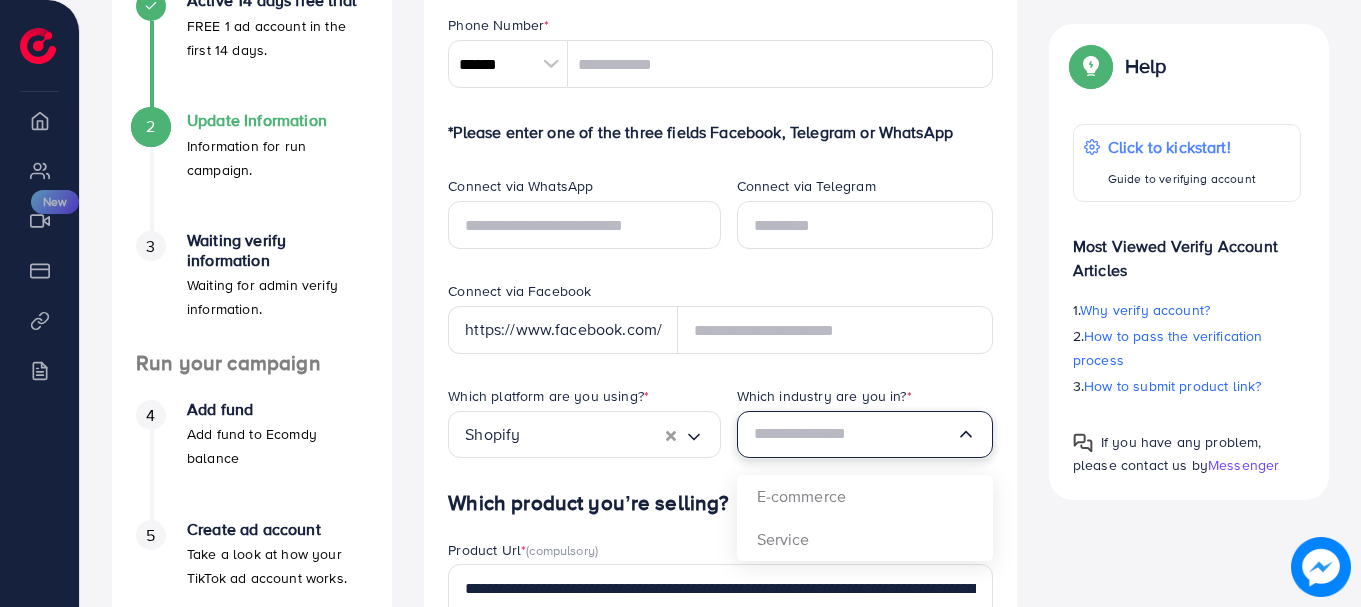 click at bounding box center [855, 434] 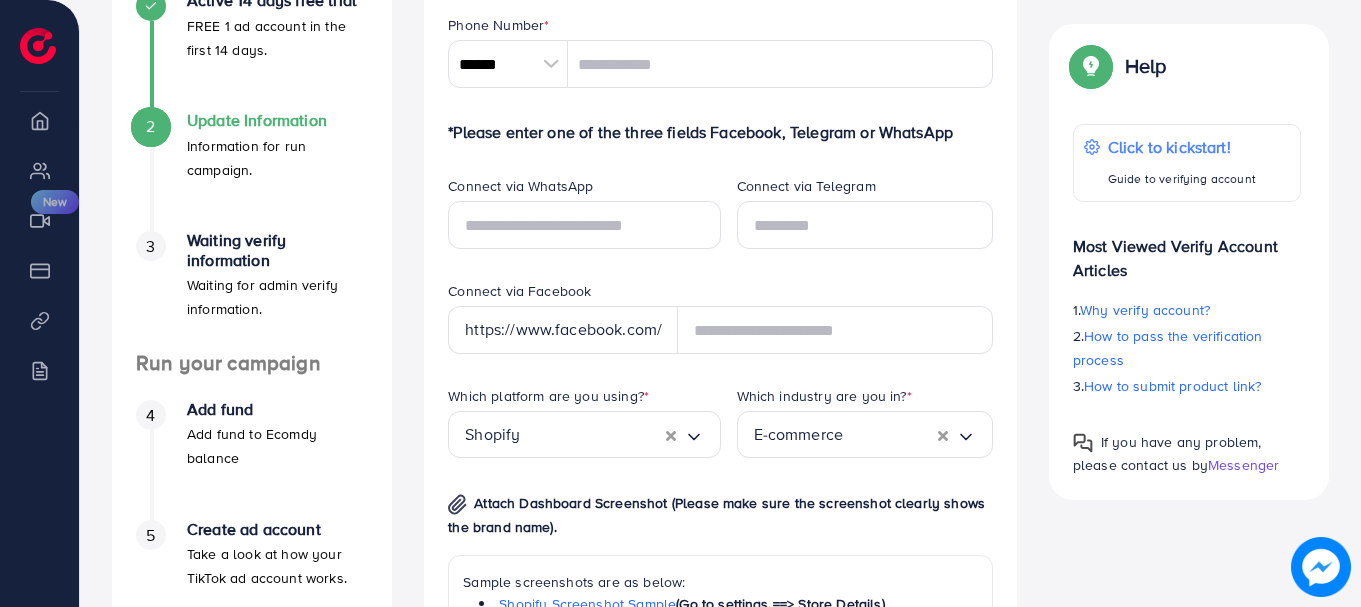 click on "https://www.facebook.com/" at bounding box center (563, 330) 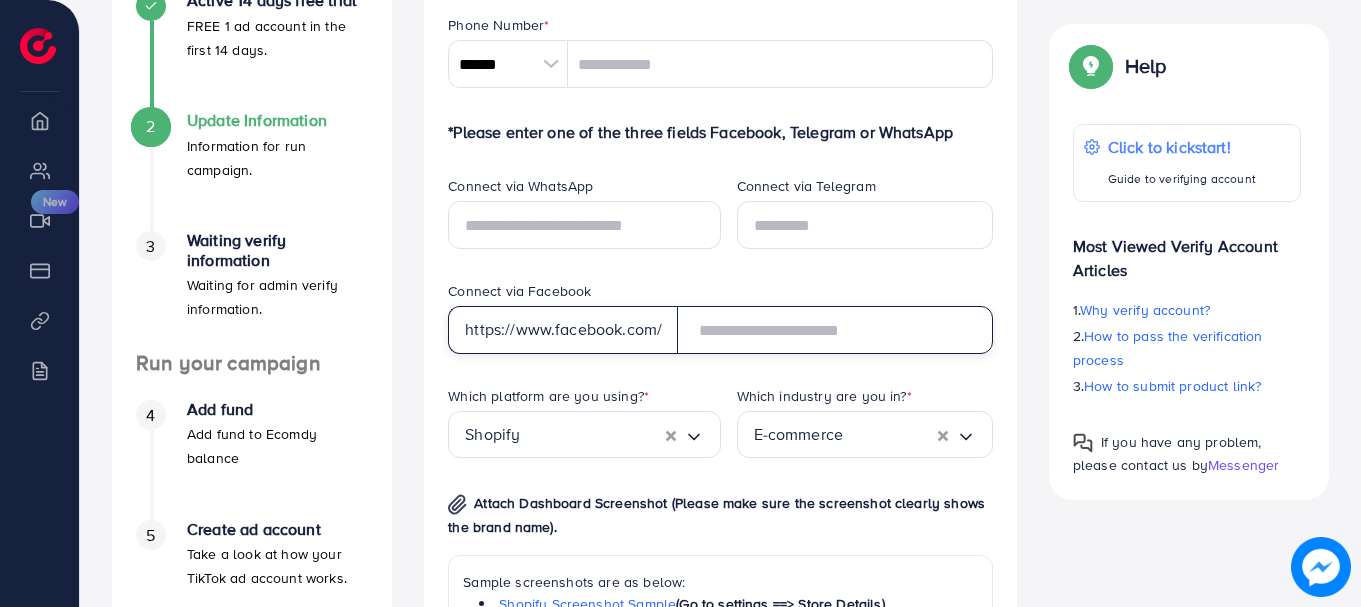 click at bounding box center (835, 330) 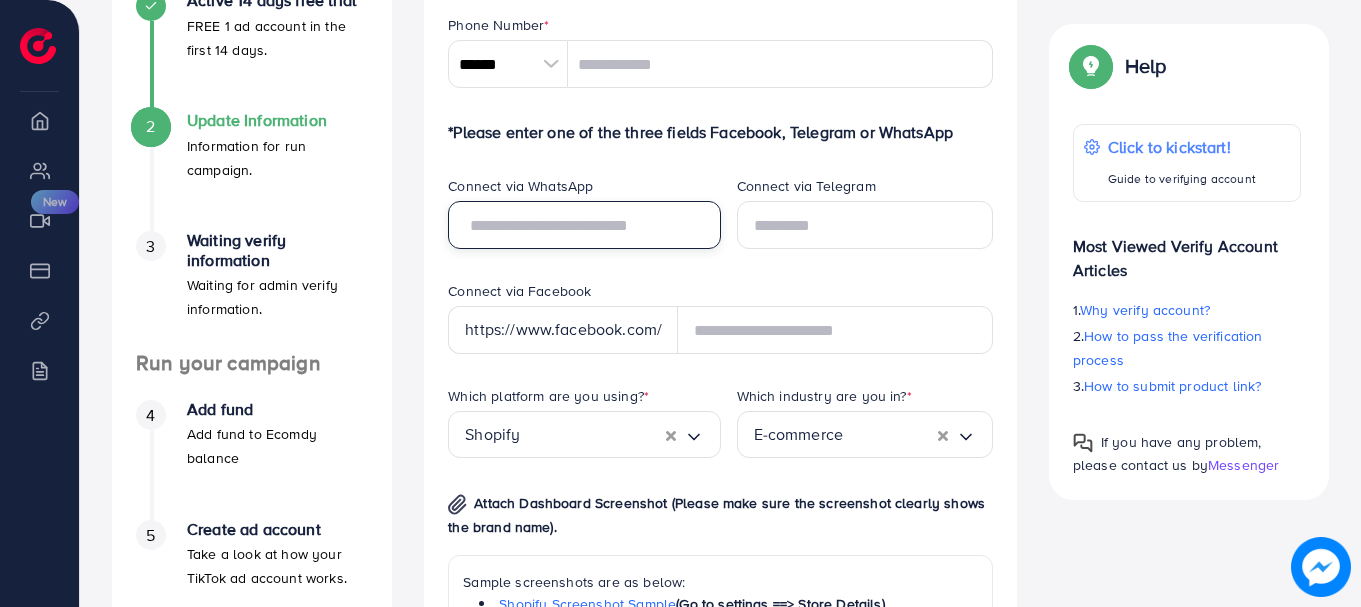 click at bounding box center (584, 225) 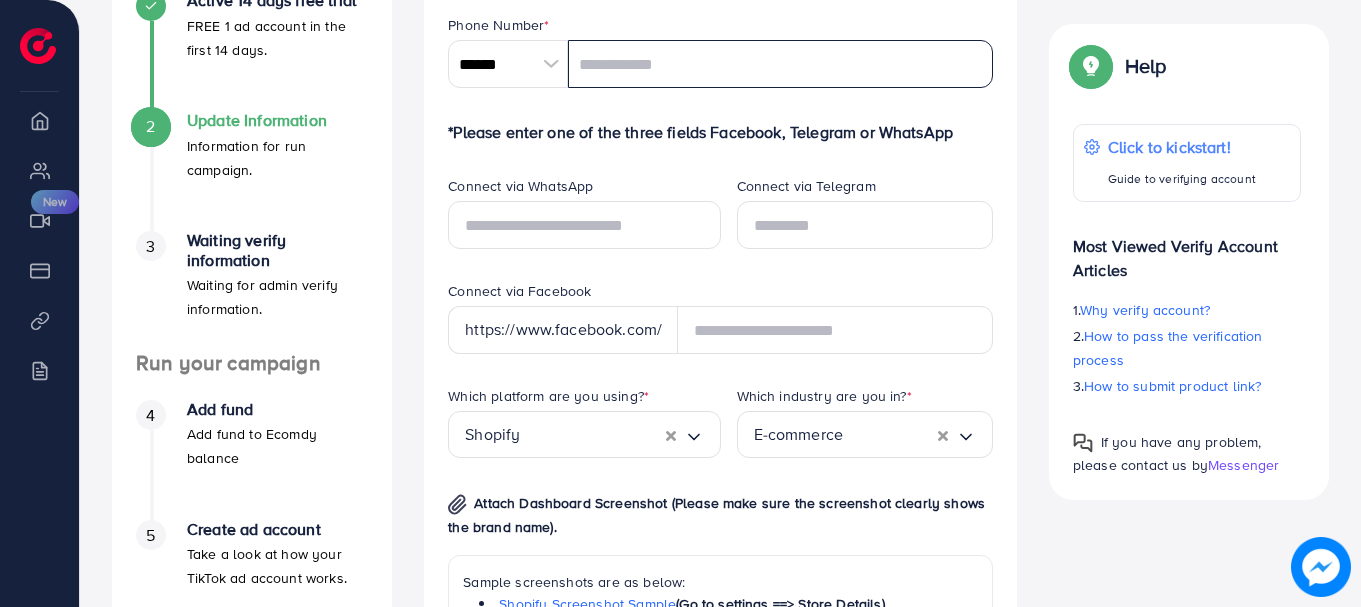 click at bounding box center [780, 64] 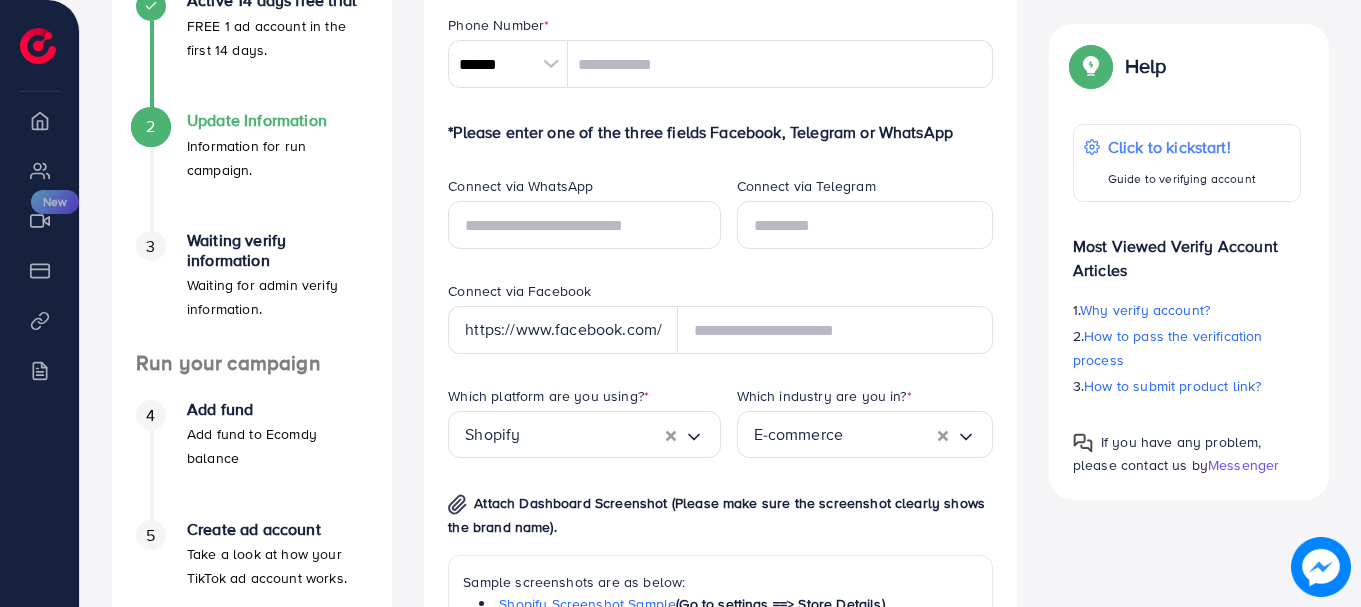 click at bounding box center [550, 64] 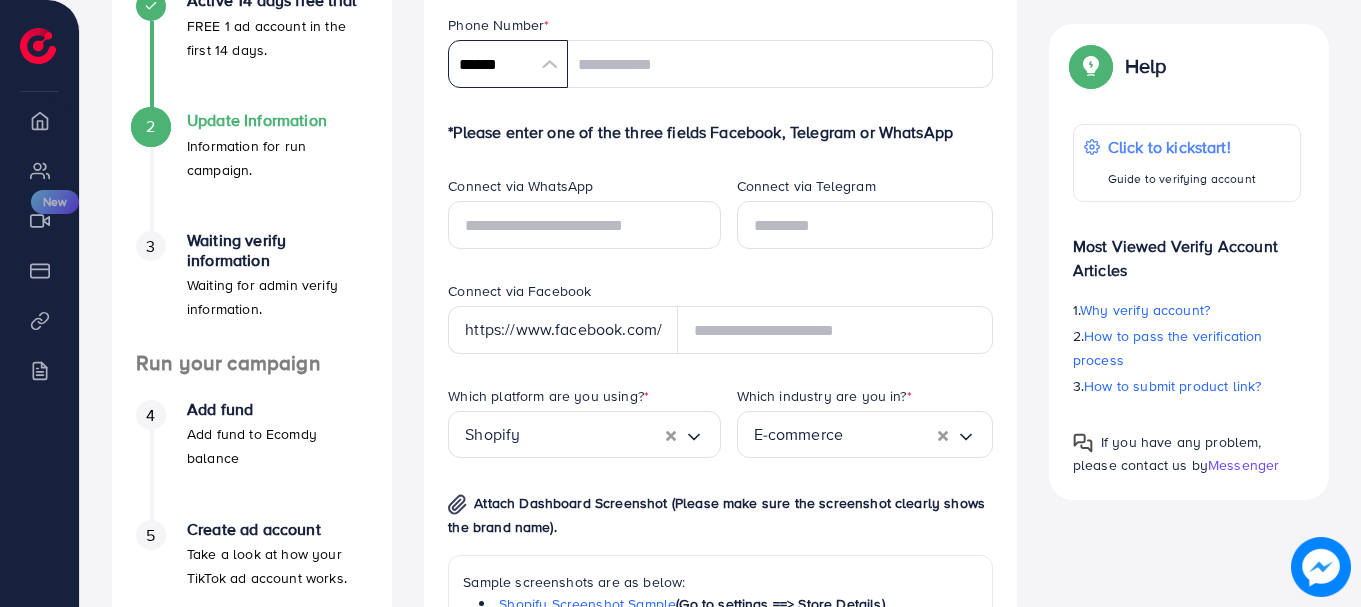 scroll, scrollTop: 9285, scrollLeft: 0, axis: vertical 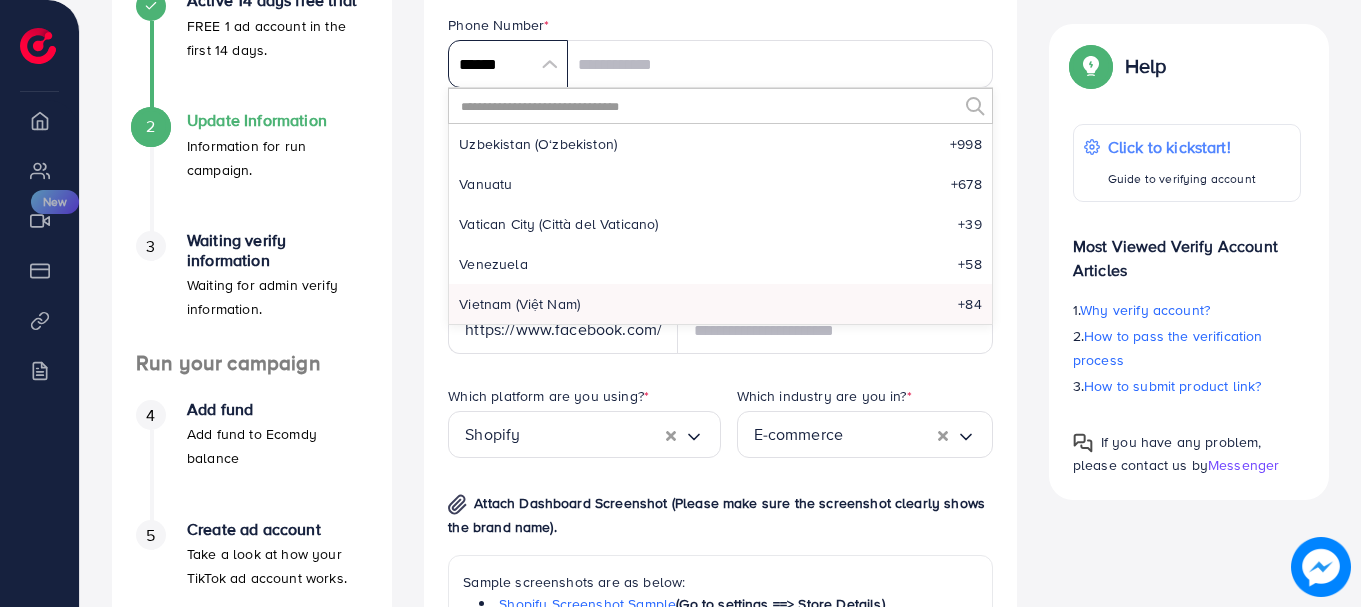 click on "******" at bounding box center [508, 64] 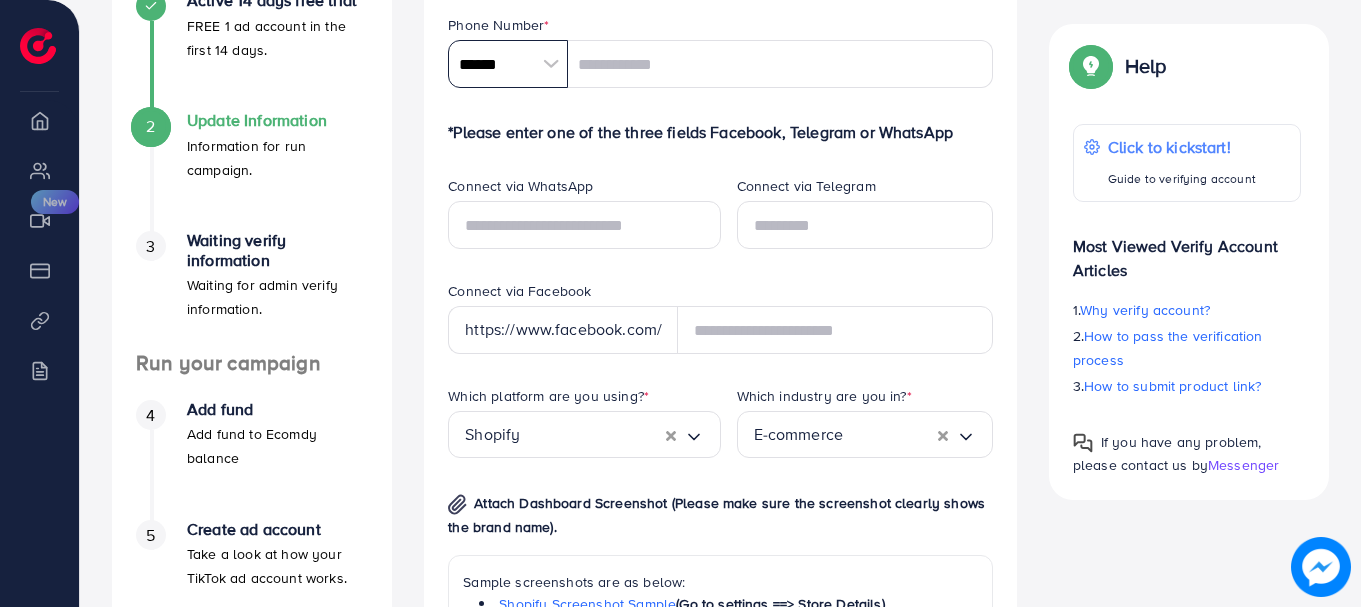 click on "******" at bounding box center (508, 64) 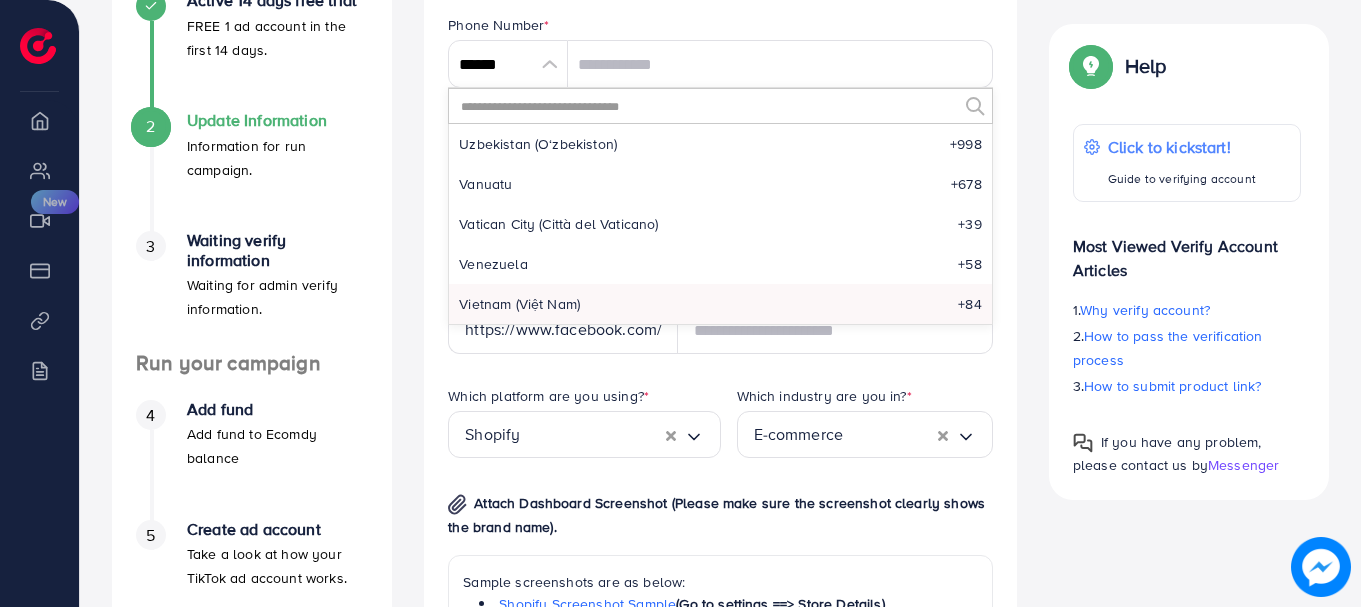 click at bounding box center [708, 106] 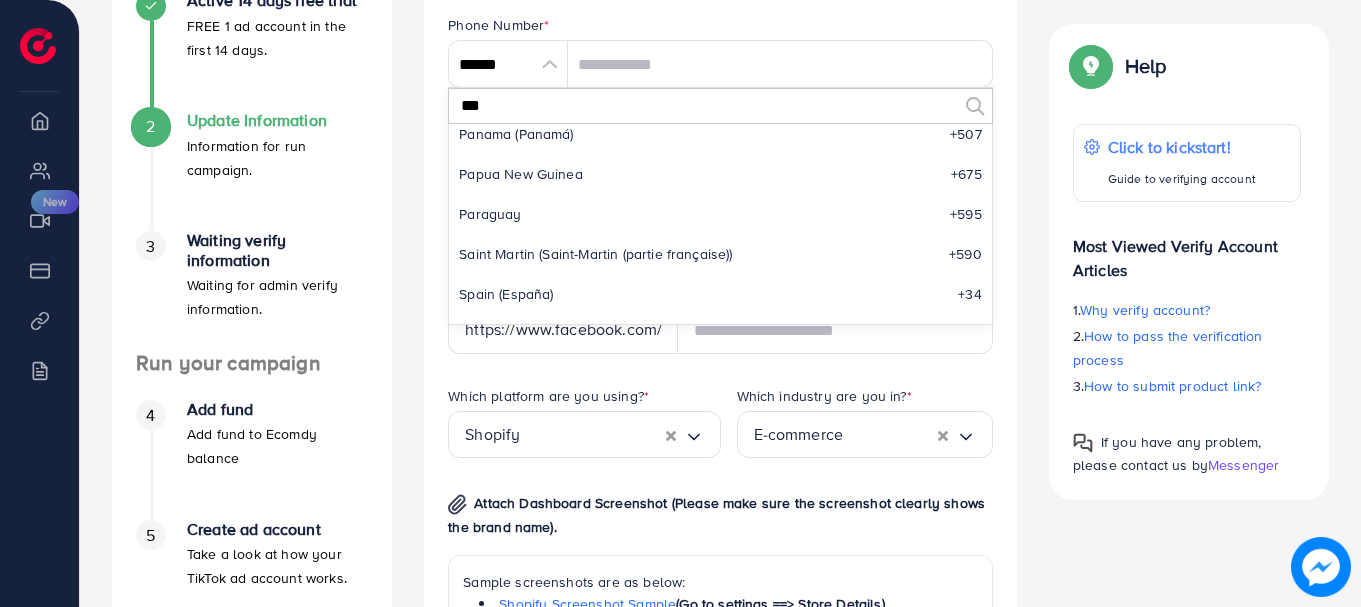 scroll, scrollTop: 0, scrollLeft: 0, axis: both 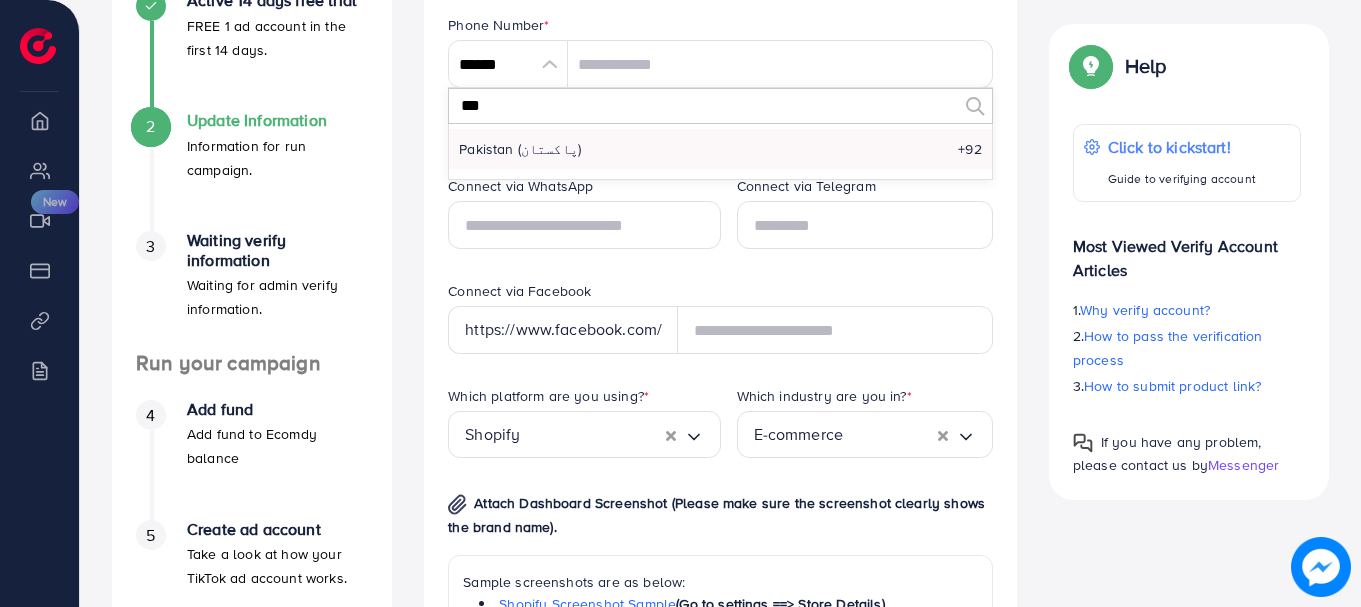 type on "***" 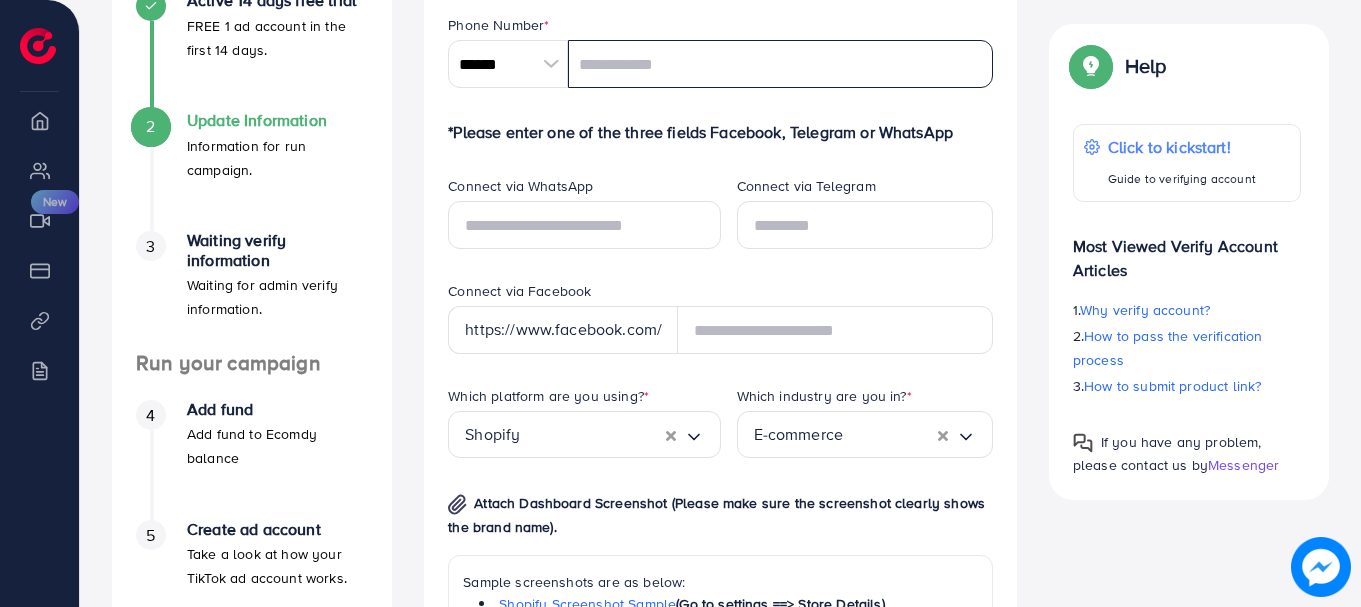 click at bounding box center [780, 64] 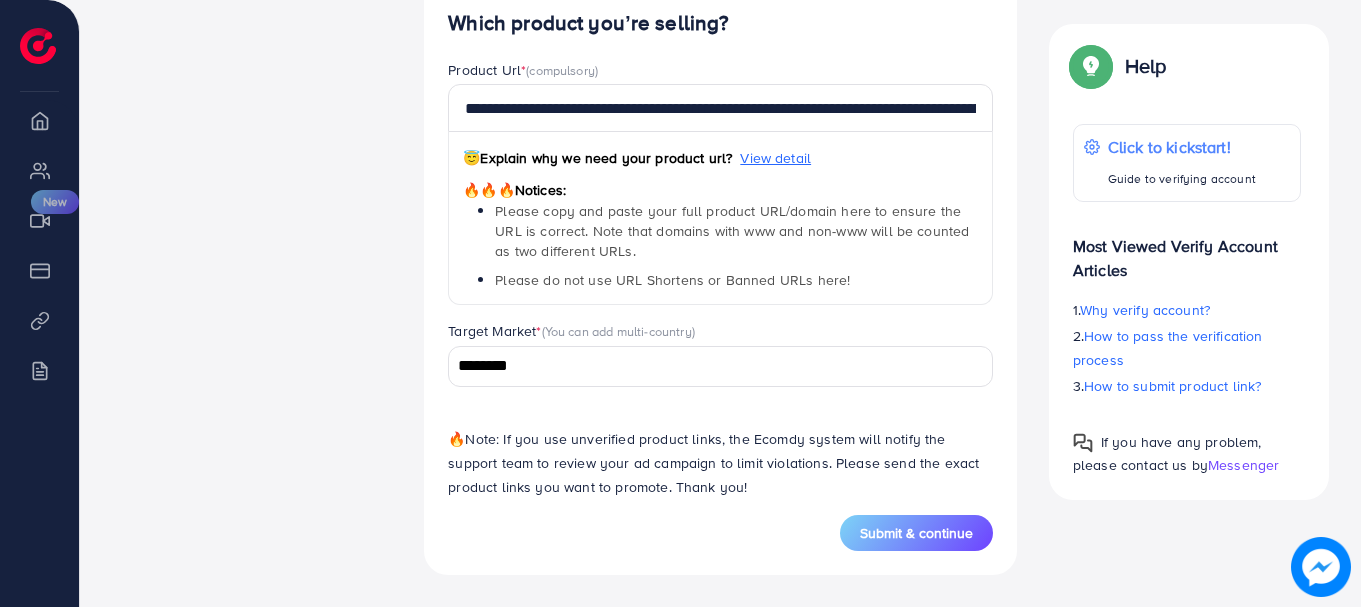 scroll, scrollTop: 676, scrollLeft: 0, axis: vertical 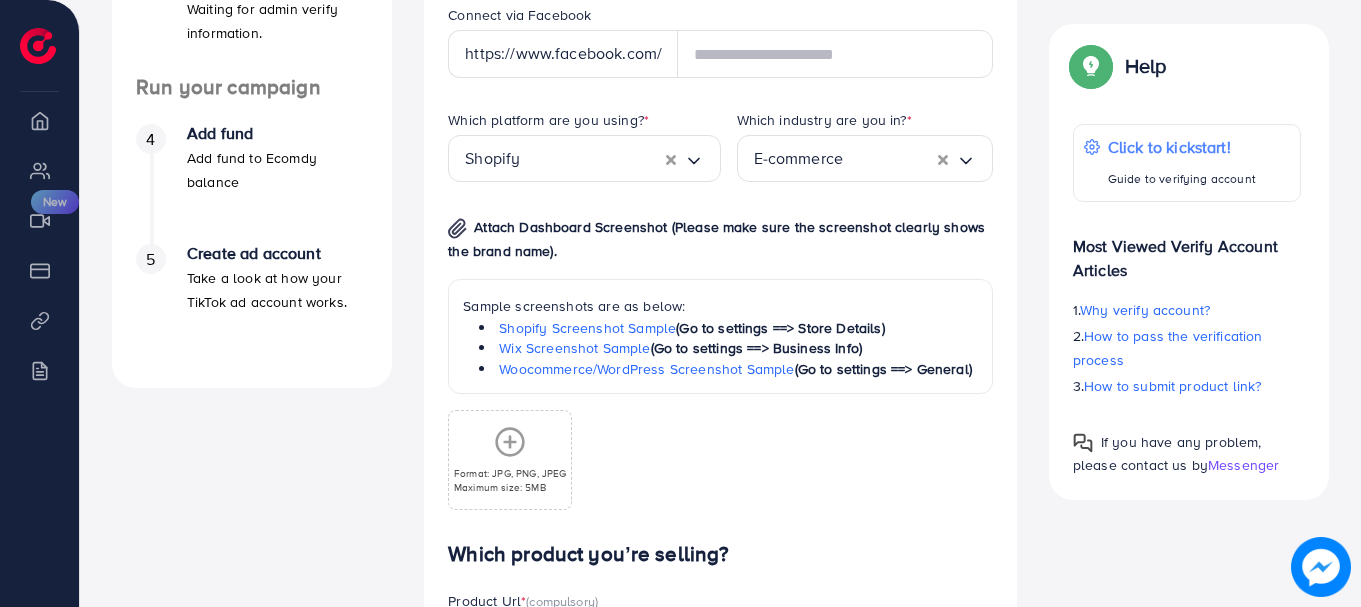 type on "**********" 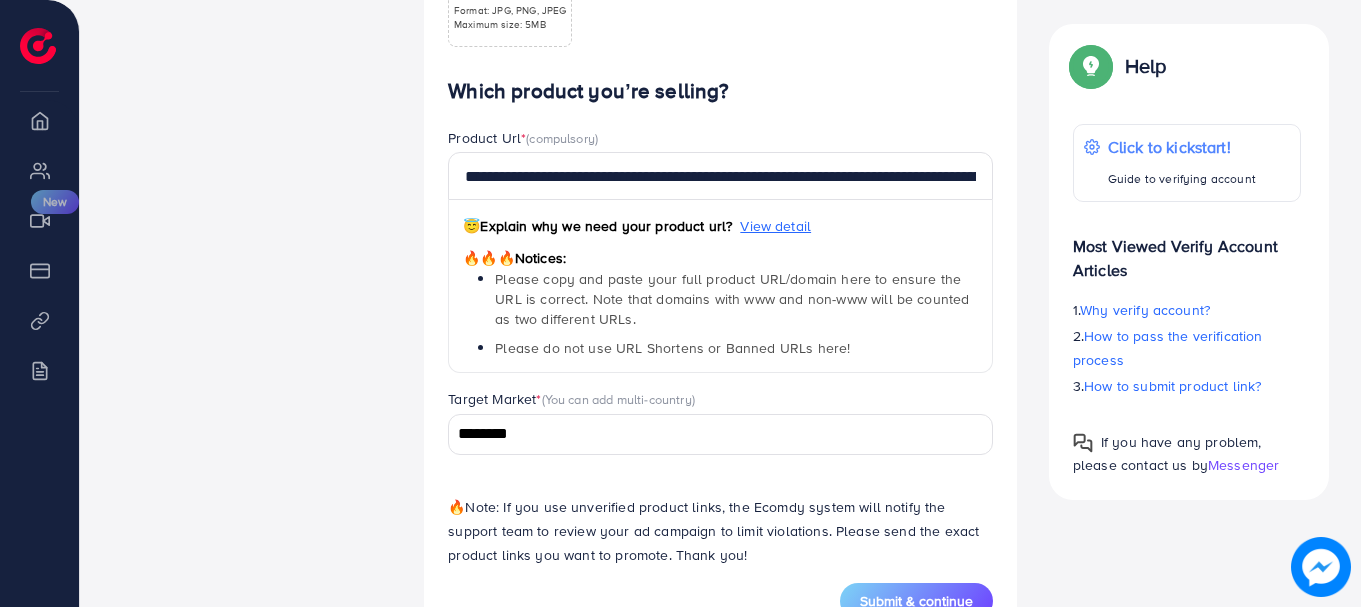 scroll, scrollTop: 1207, scrollLeft: 0, axis: vertical 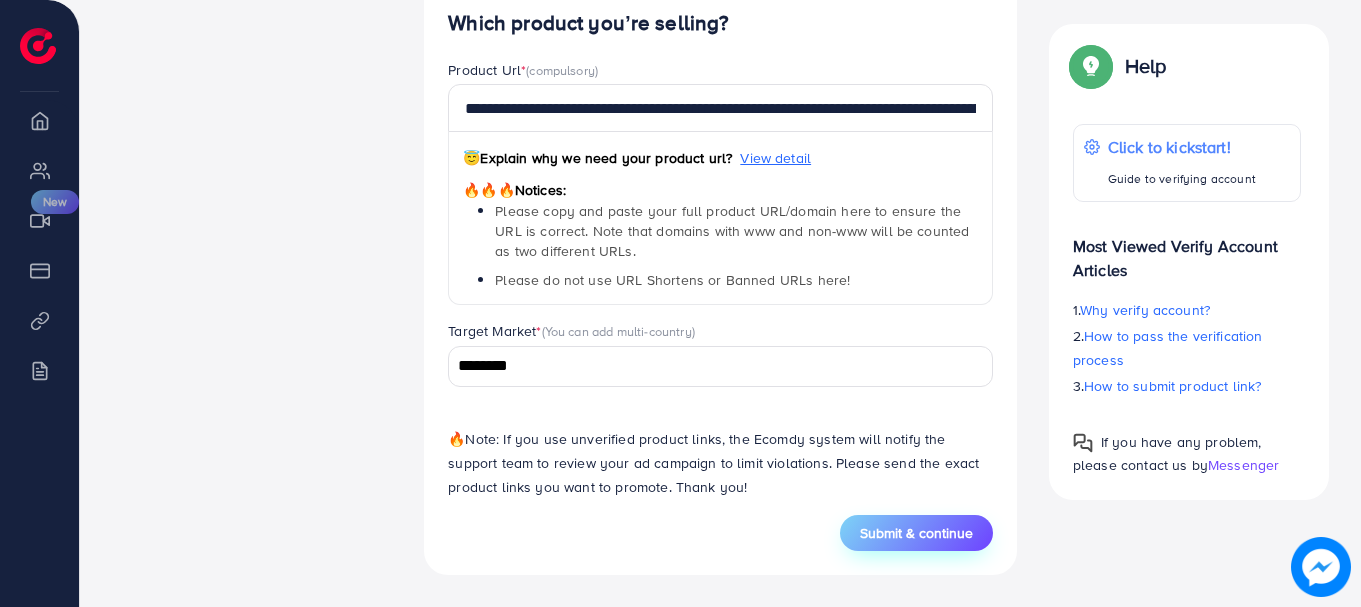 click on "Submit & continue" at bounding box center (916, 533) 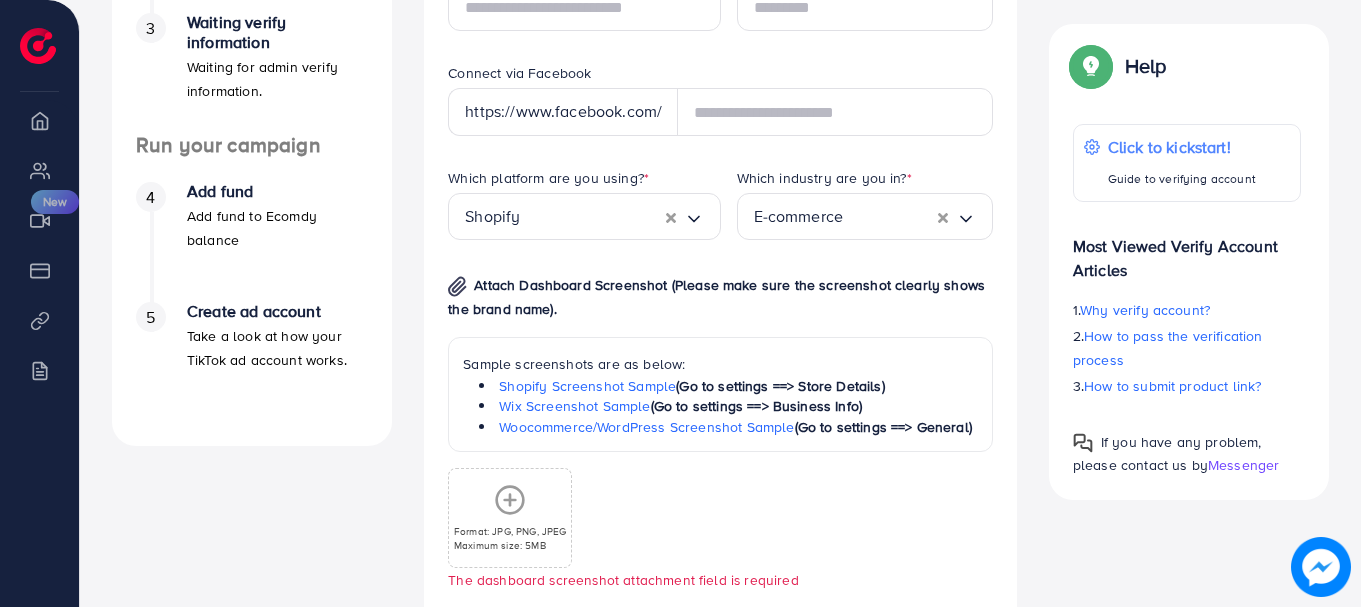 scroll, scrollTop: 520, scrollLeft: 0, axis: vertical 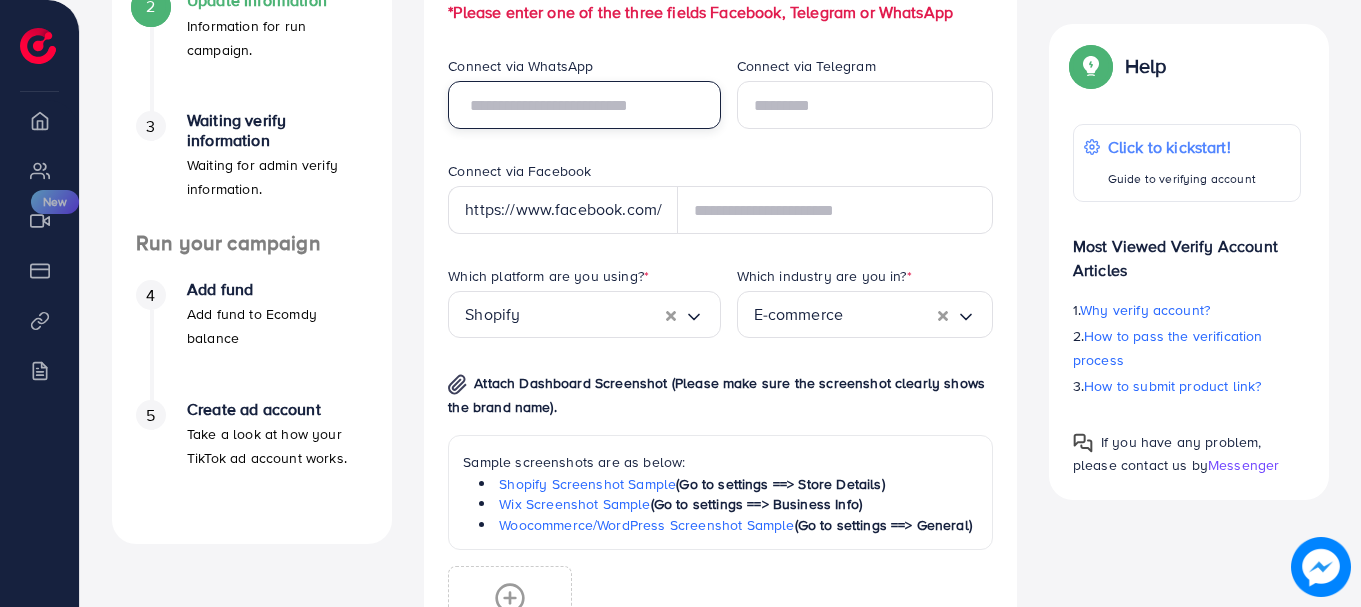 click at bounding box center [584, 105] 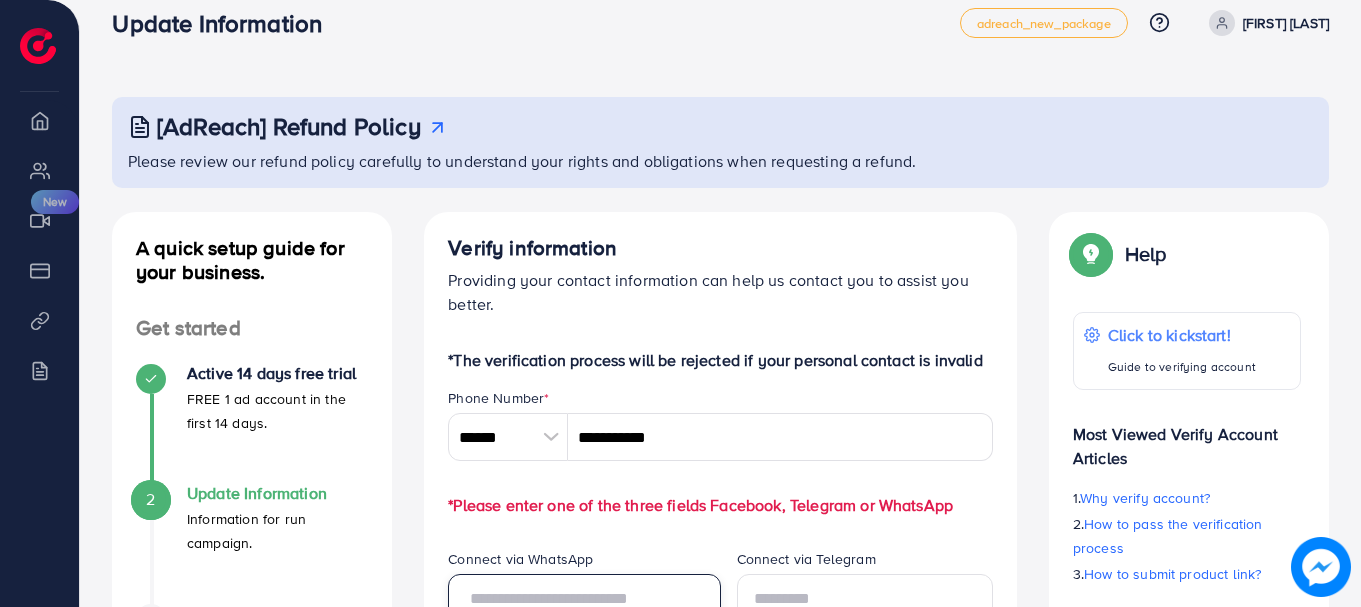 scroll, scrollTop: 0, scrollLeft: 0, axis: both 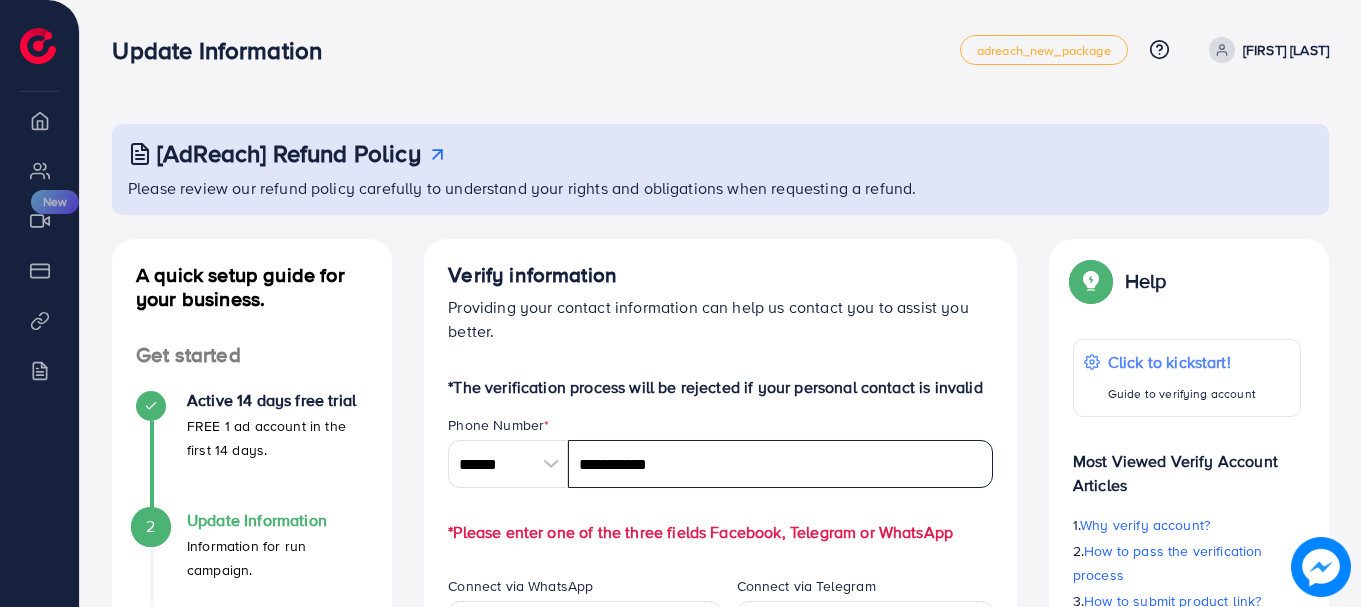 drag, startPoint x: 669, startPoint y: 469, endPoint x: 581, endPoint y: 477, distance: 88.362885 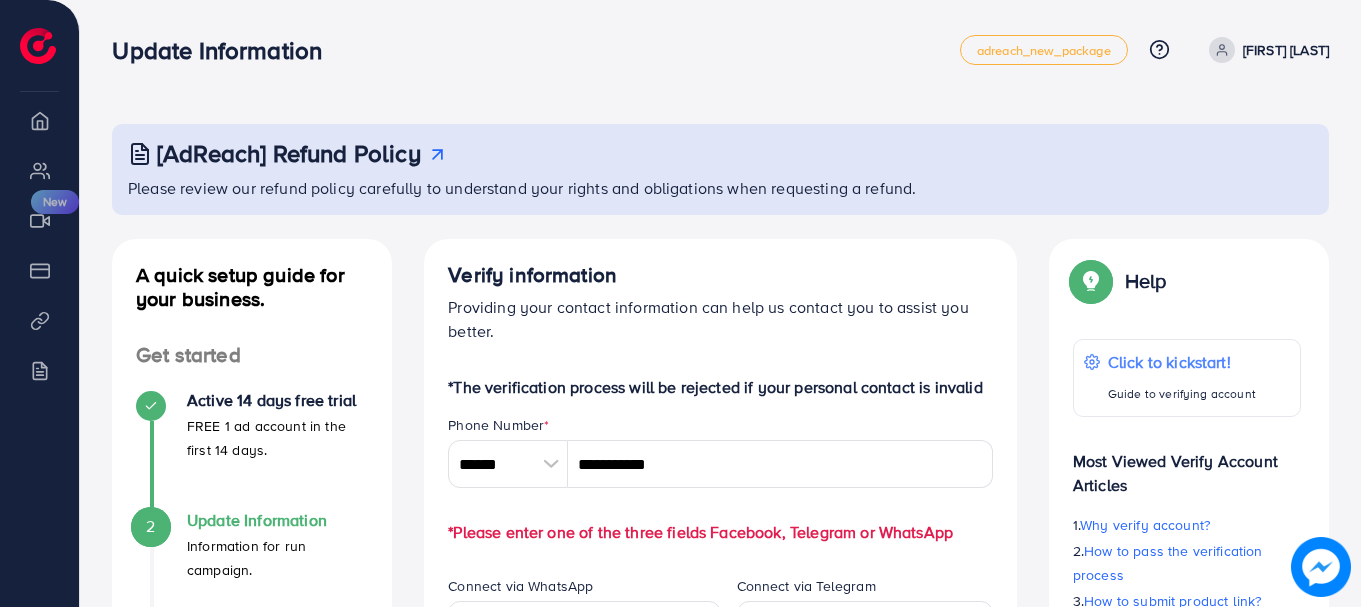 click on "**********" at bounding box center (720, 1089) 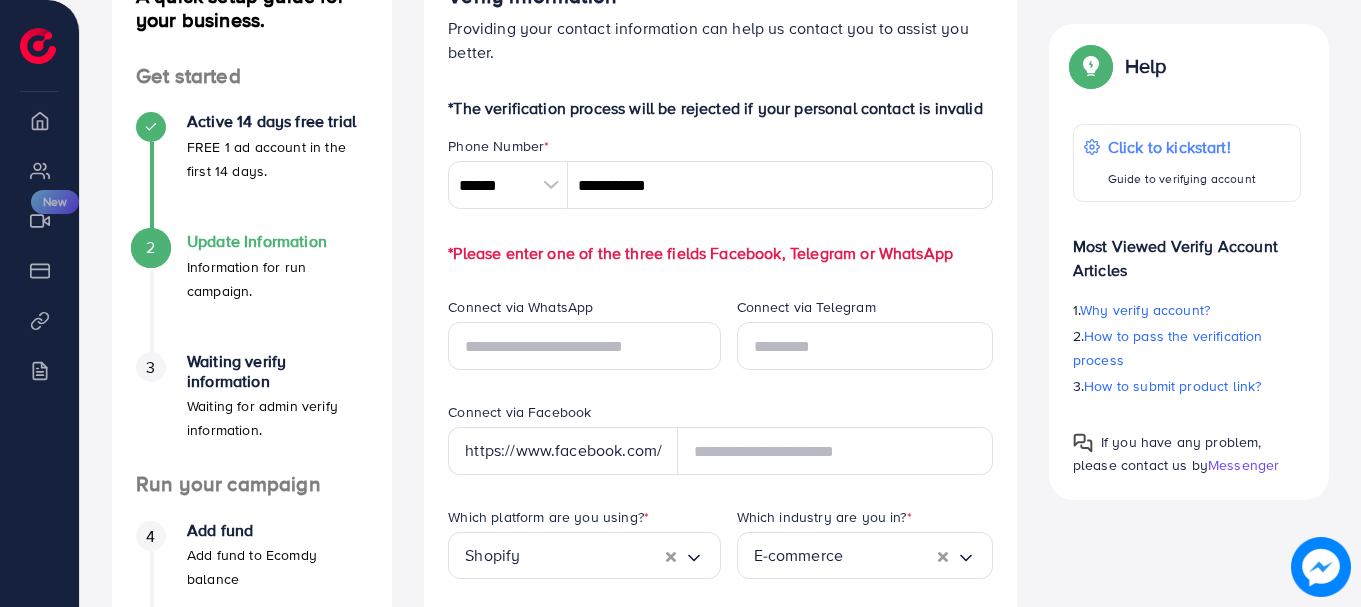 scroll, scrollTop: 280, scrollLeft: 0, axis: vertical 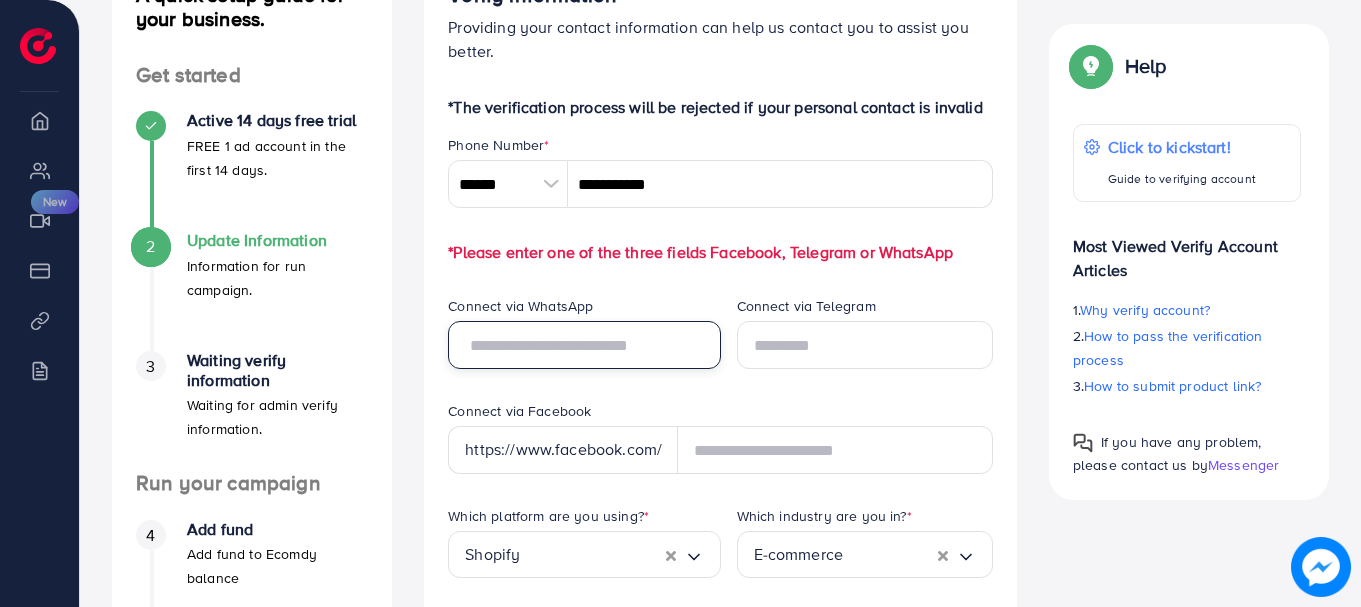 click at bounding box center (584, 345) 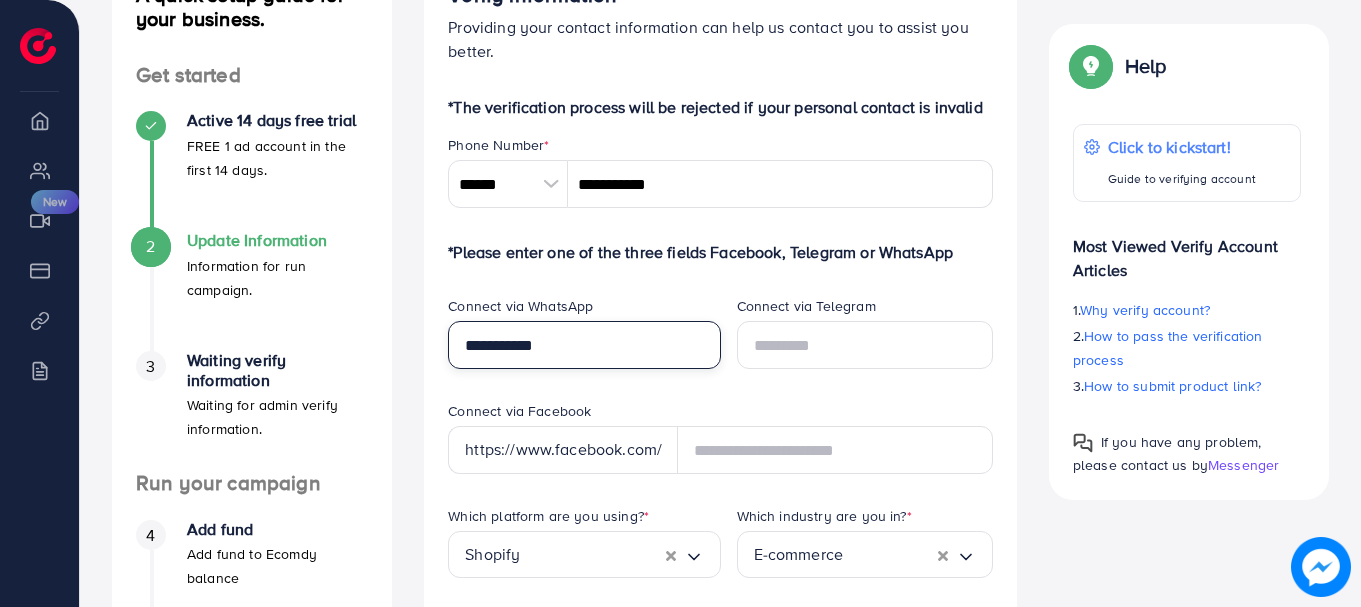 type on "**********" 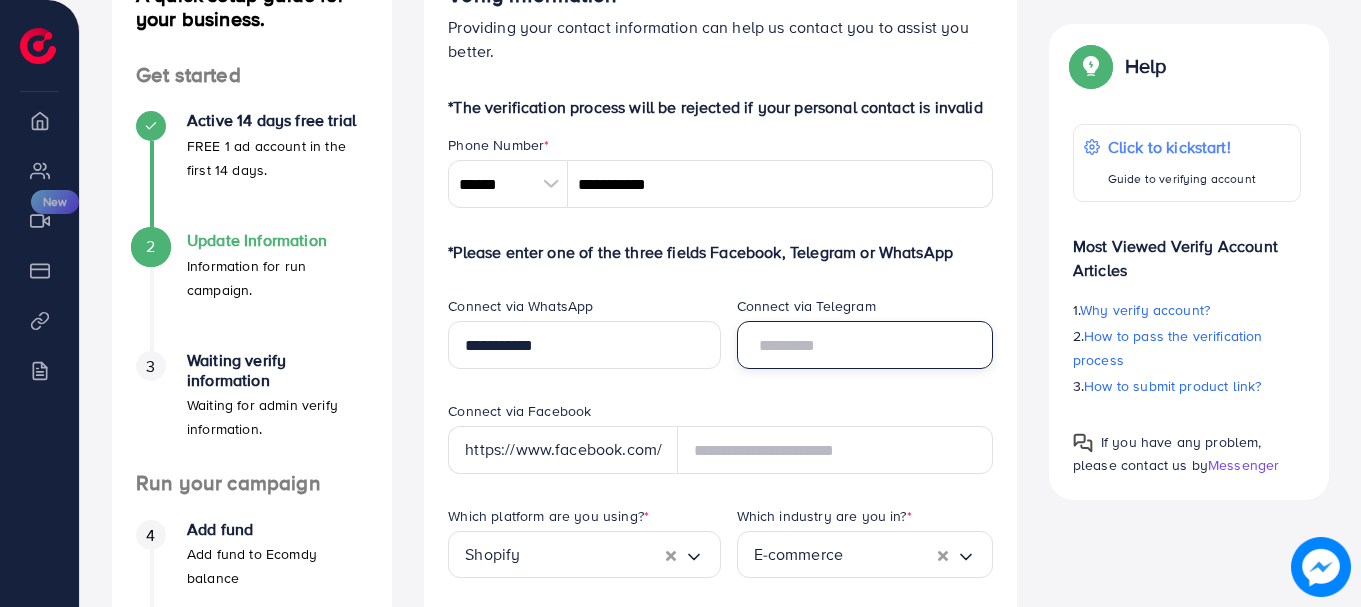 click at bounding box center (865, 345) 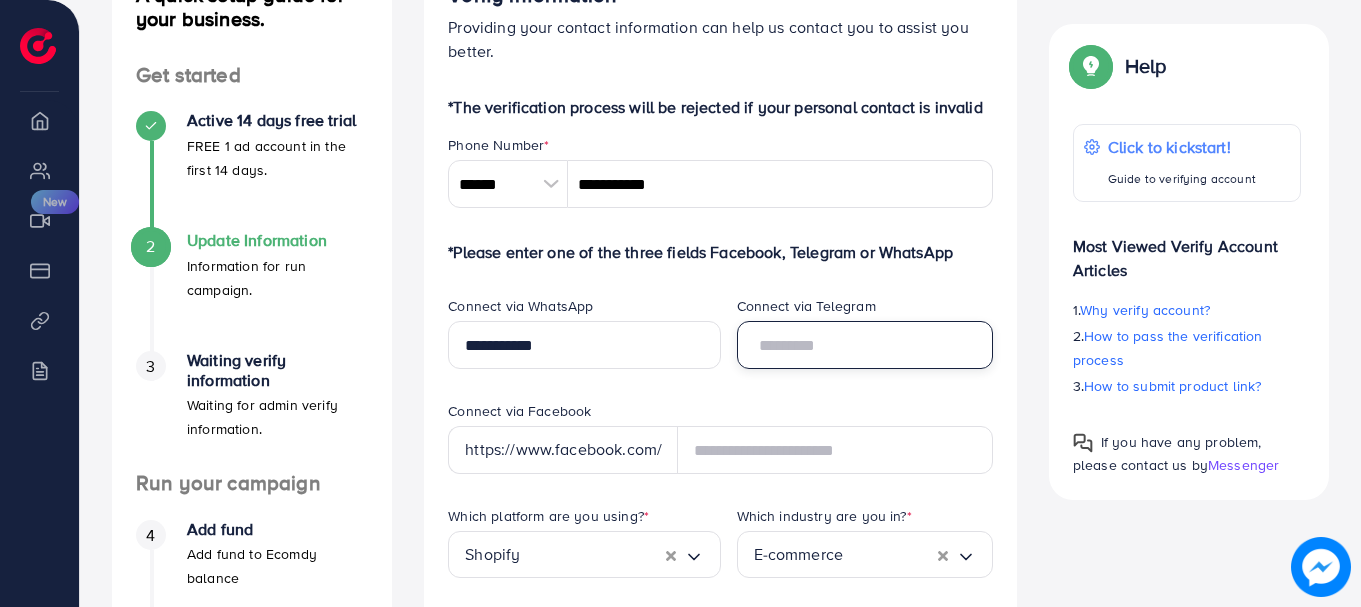 paste on "**********" 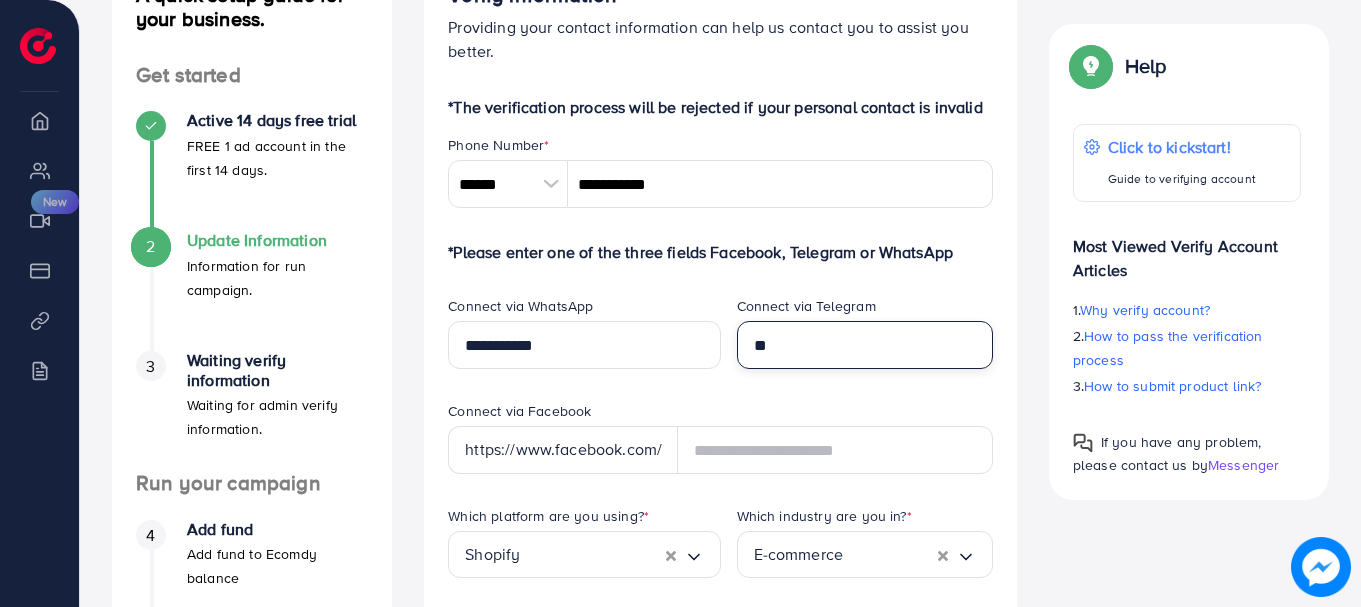 type on "*" 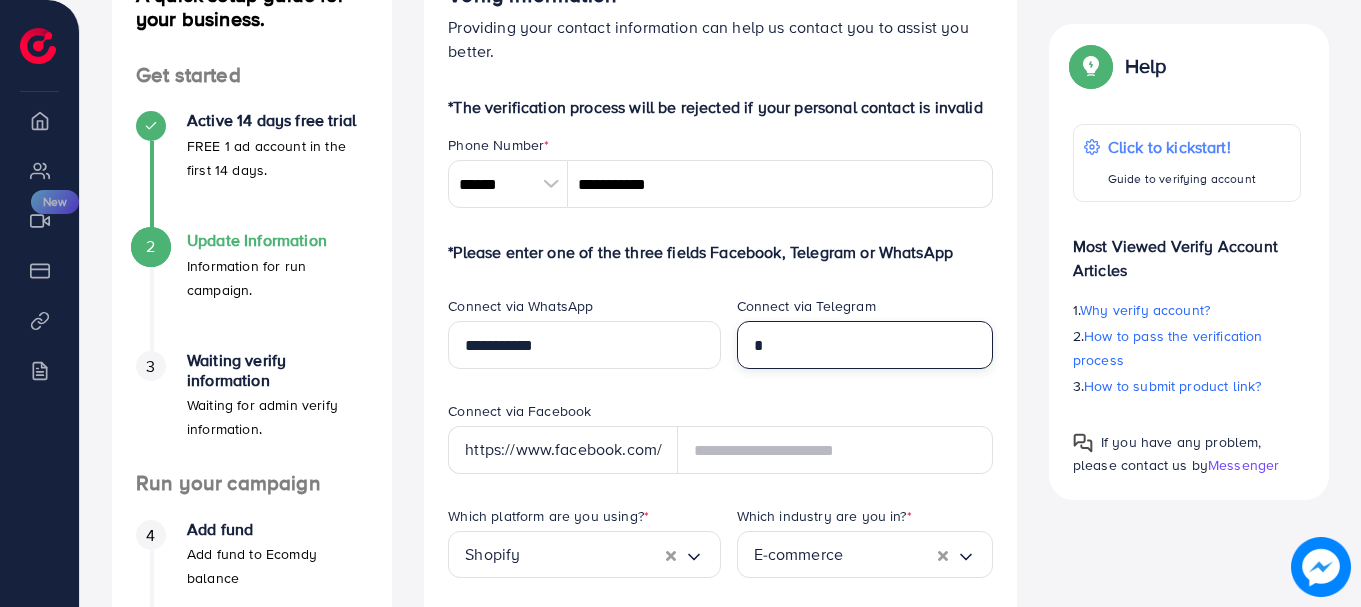 type 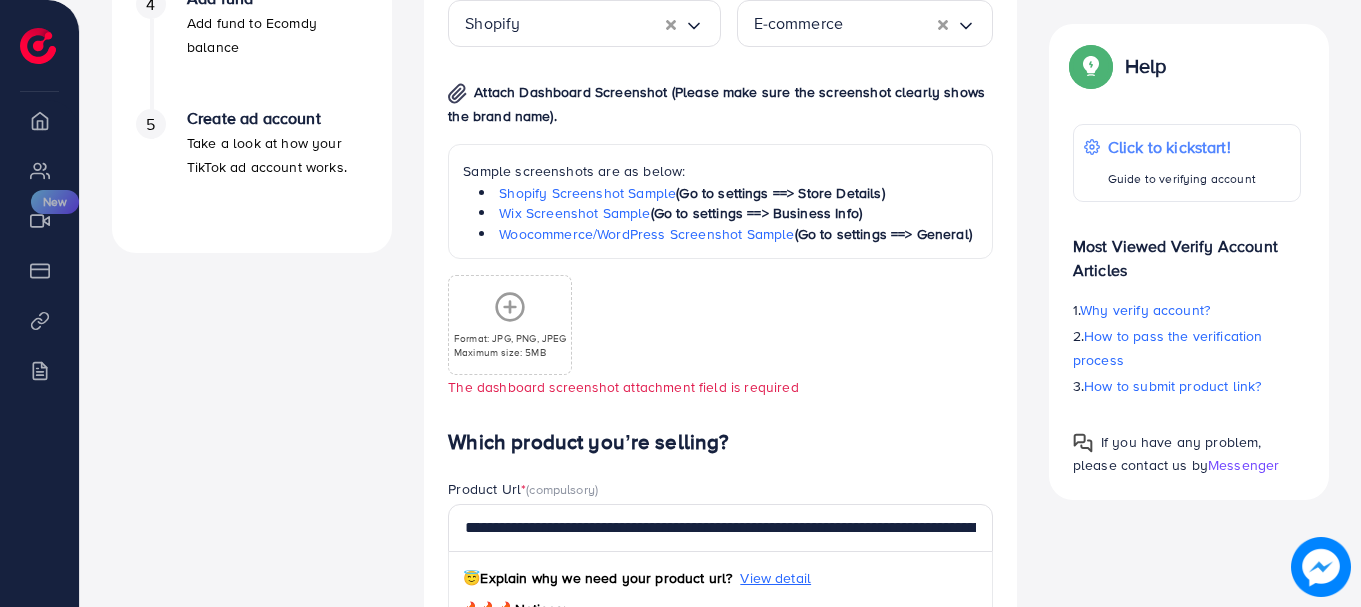 scroll, scrollTop: 1254, scrollLeft: 0, axis: vertical 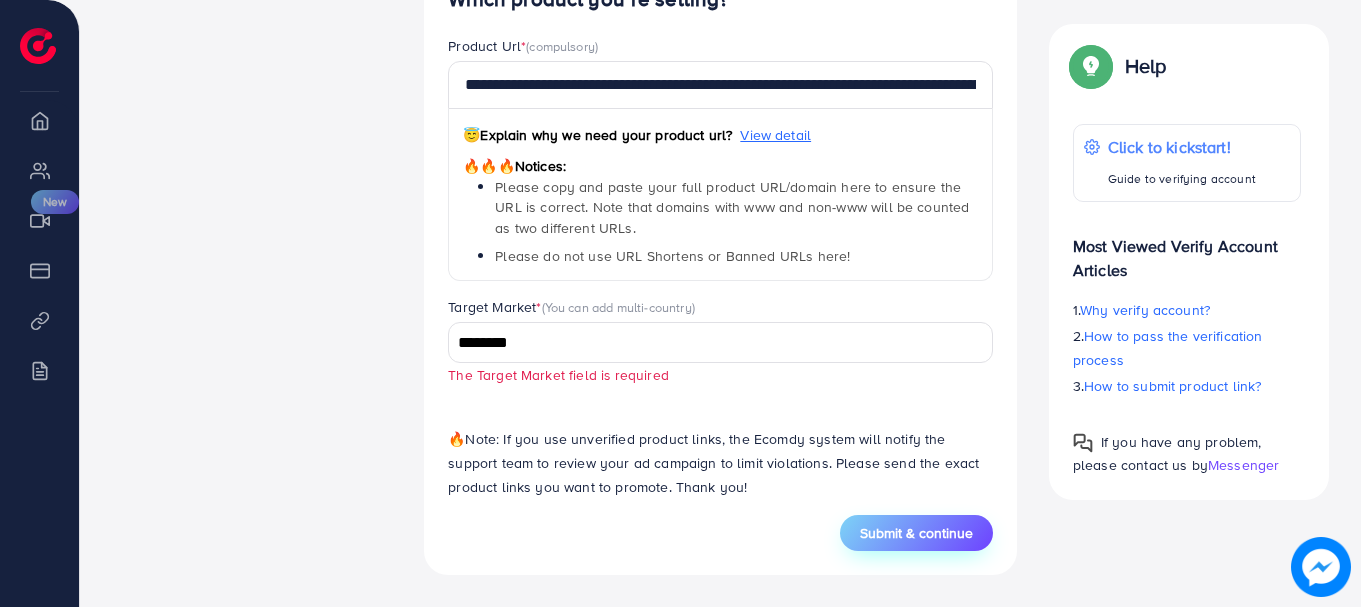 click on "Submit & continue" at bounding box center (916, 533) 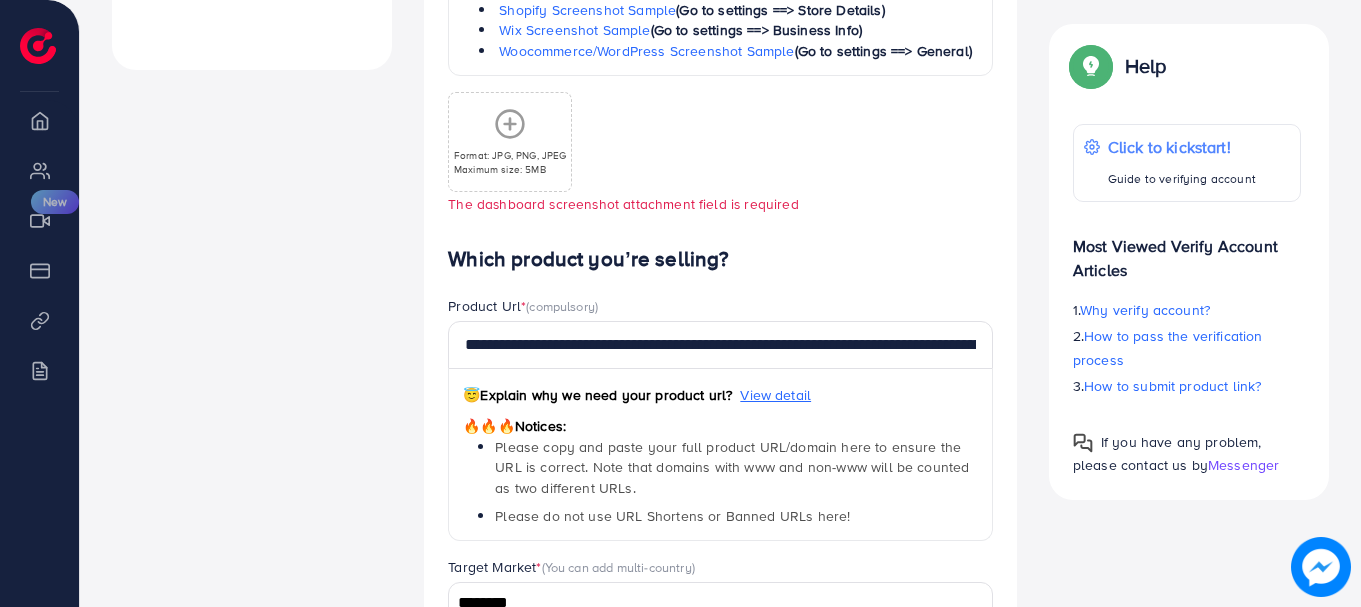 scroll, scrollTop: 891, scrollLeft: 0, axis: vertical 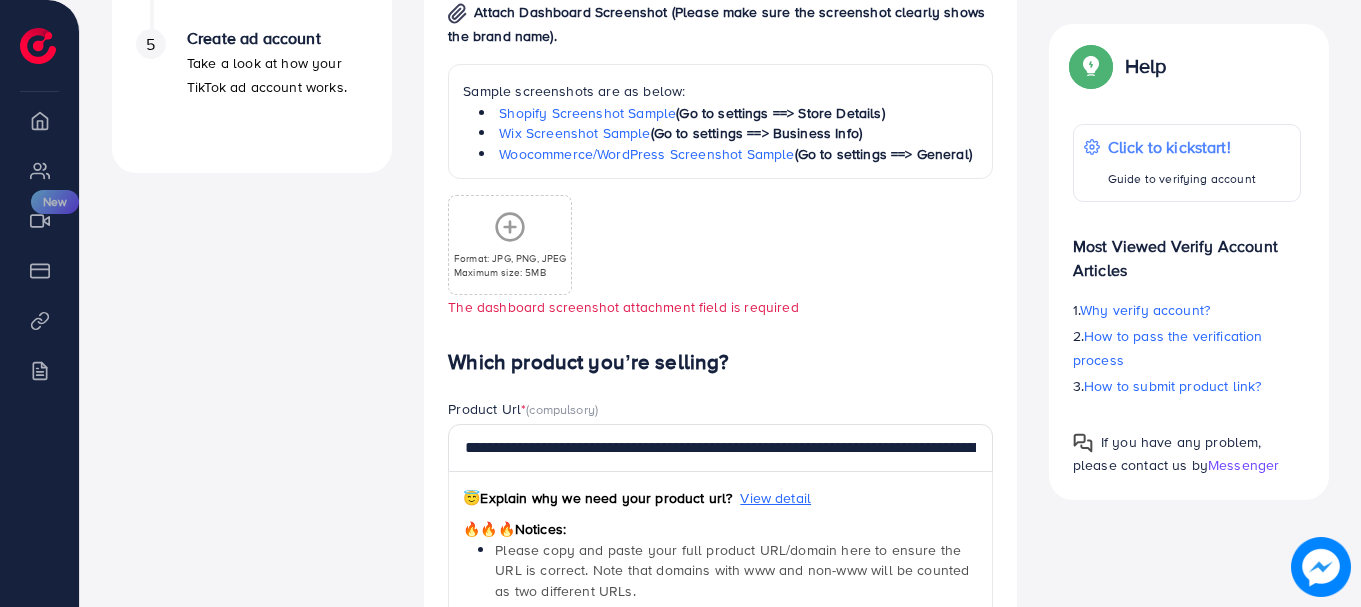 click on "Maximum size: 5MB" at bounding box center (510, 272) 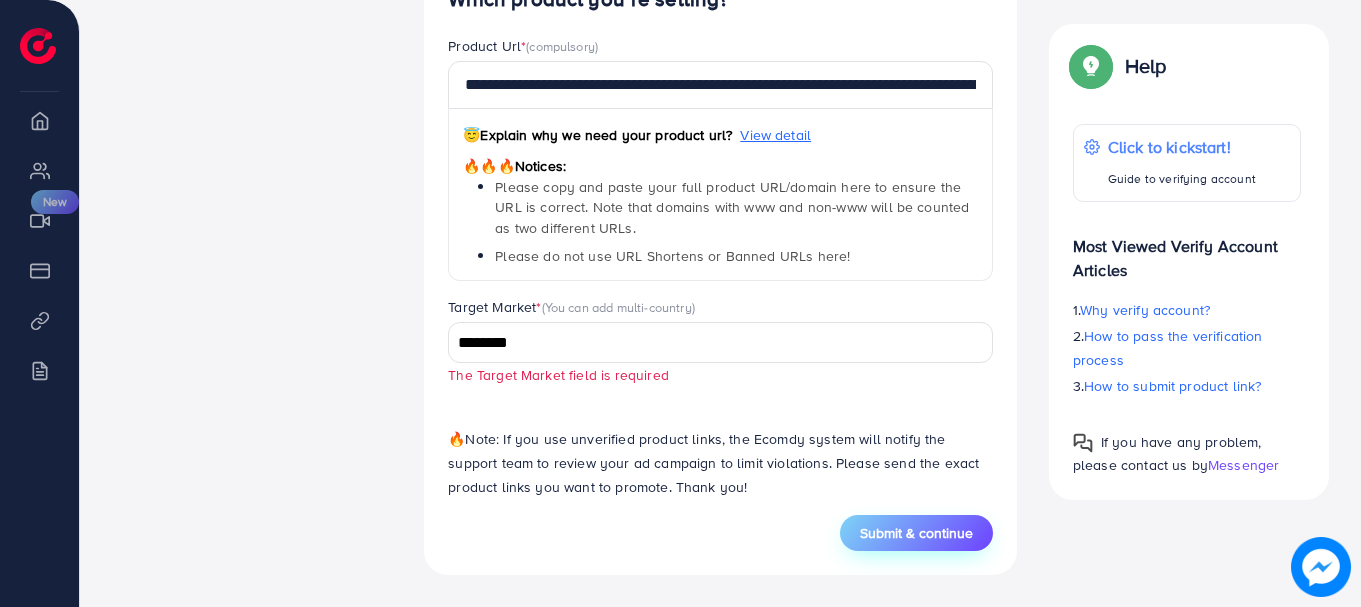 click on "Submit & continue" at bounding box center [916, 533] 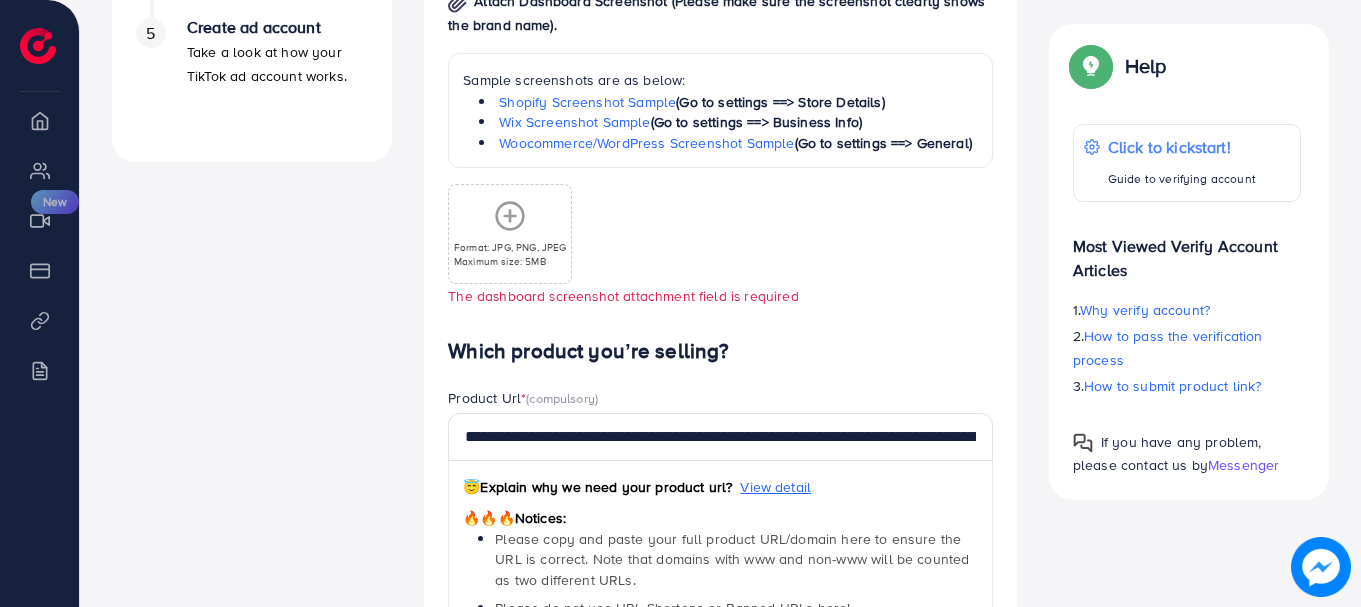 scroll, scrollTop: 891, scrollLeft: 0, axis: vertical 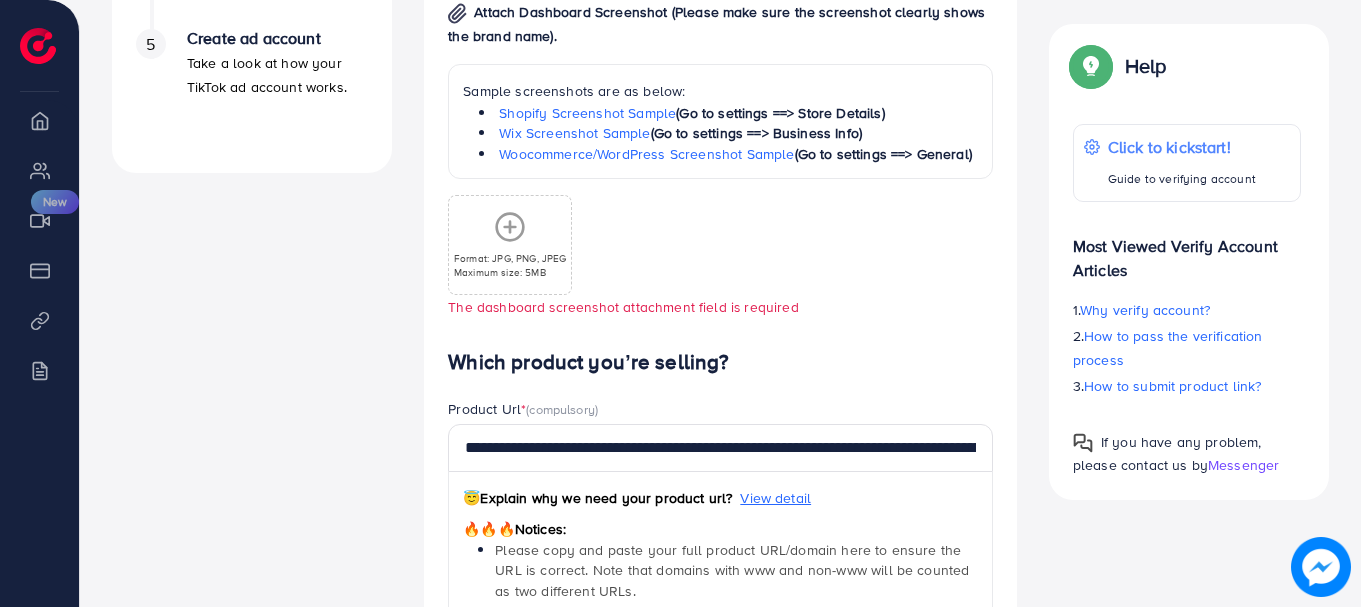 click on "Format: JPG, PNG, JPEG   Maximum size: 5MB" at bounding box center [510, 245] 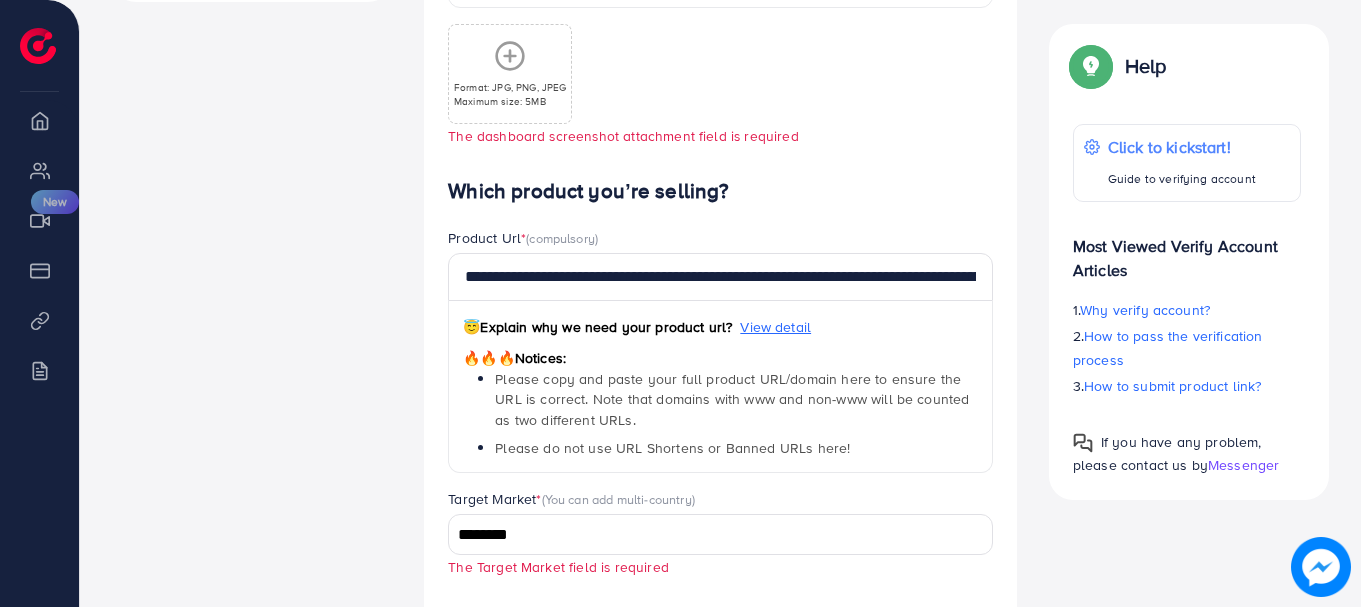 scroll, scrollTop: 1254, scrollLeft: 0, axis: vertical 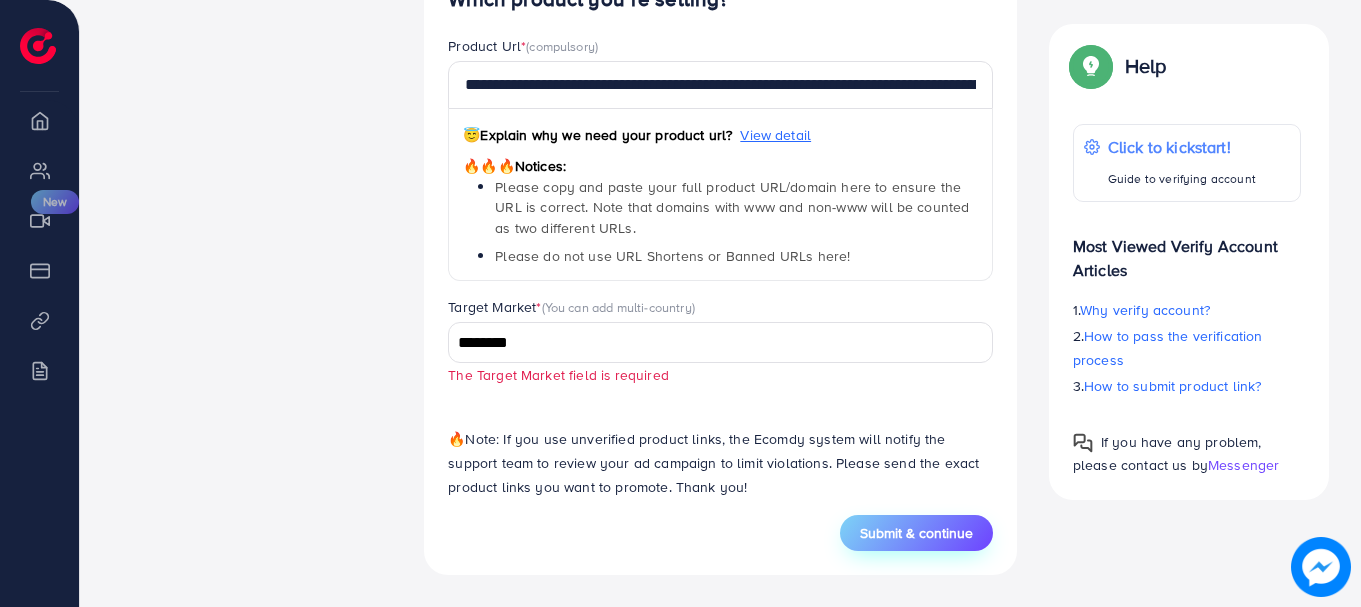 click on "Submit & continue" at bounding box center (916, 533) 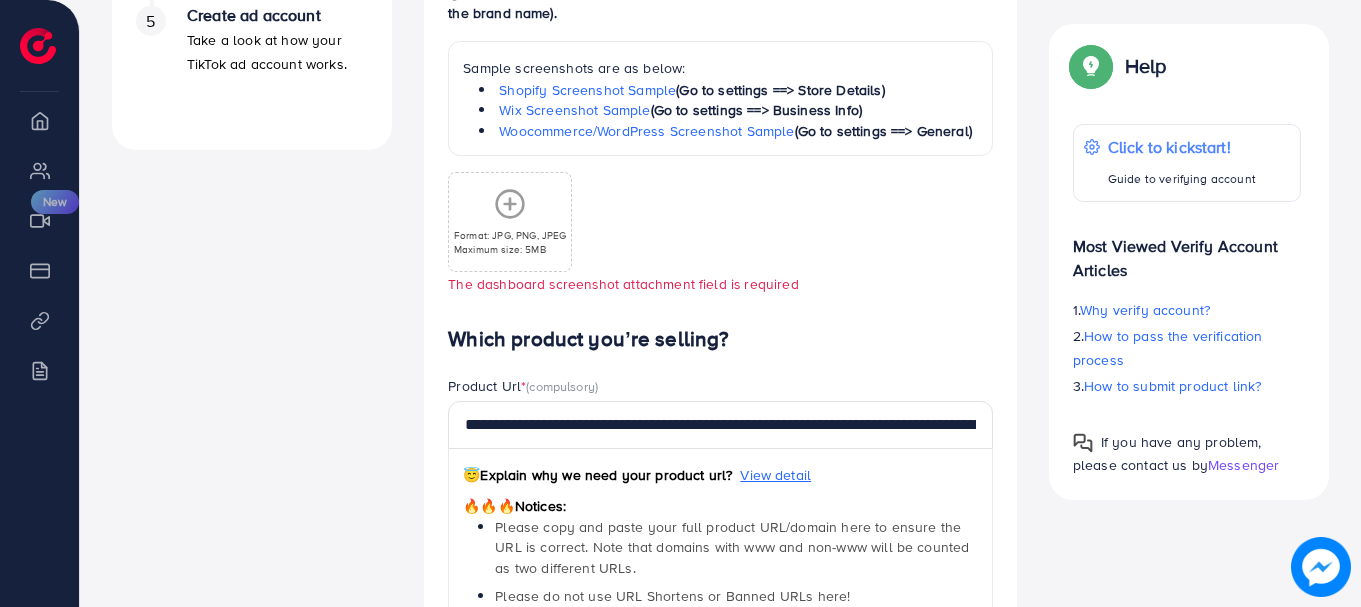 scroll, scrollTop: 891, scrollLeft: 0, axis: vertical 